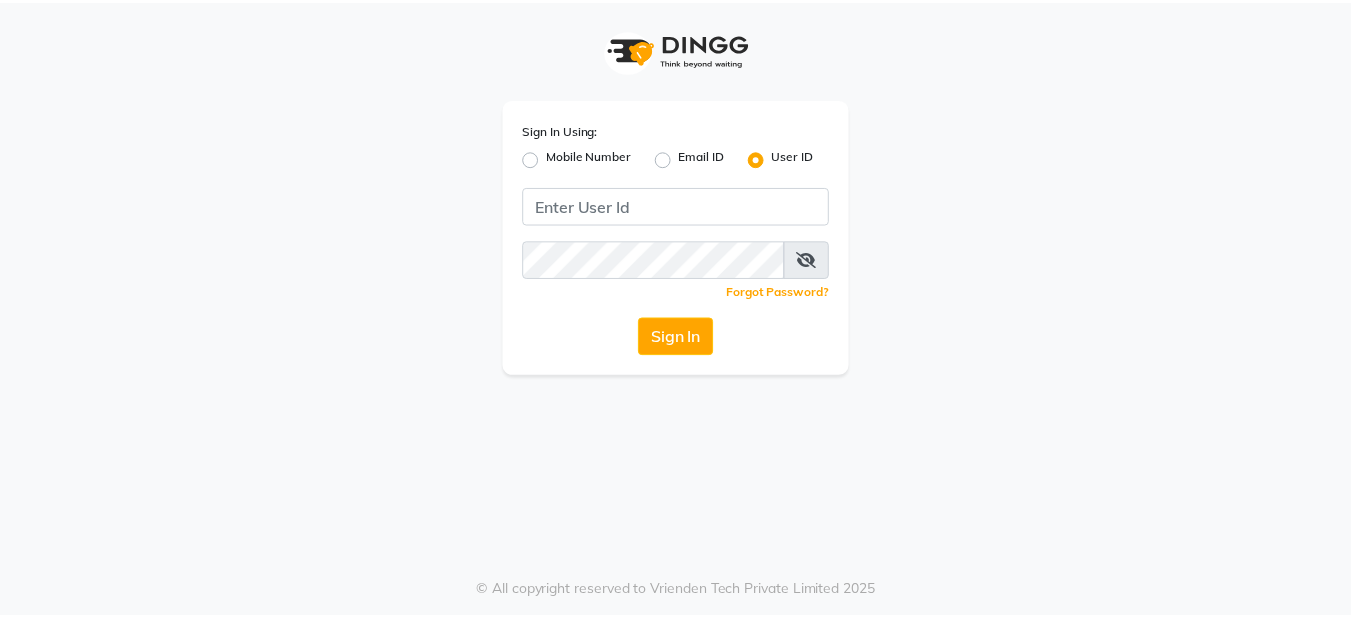 scroll, scrollTop: 0, scrollLeft: 0, axis: both 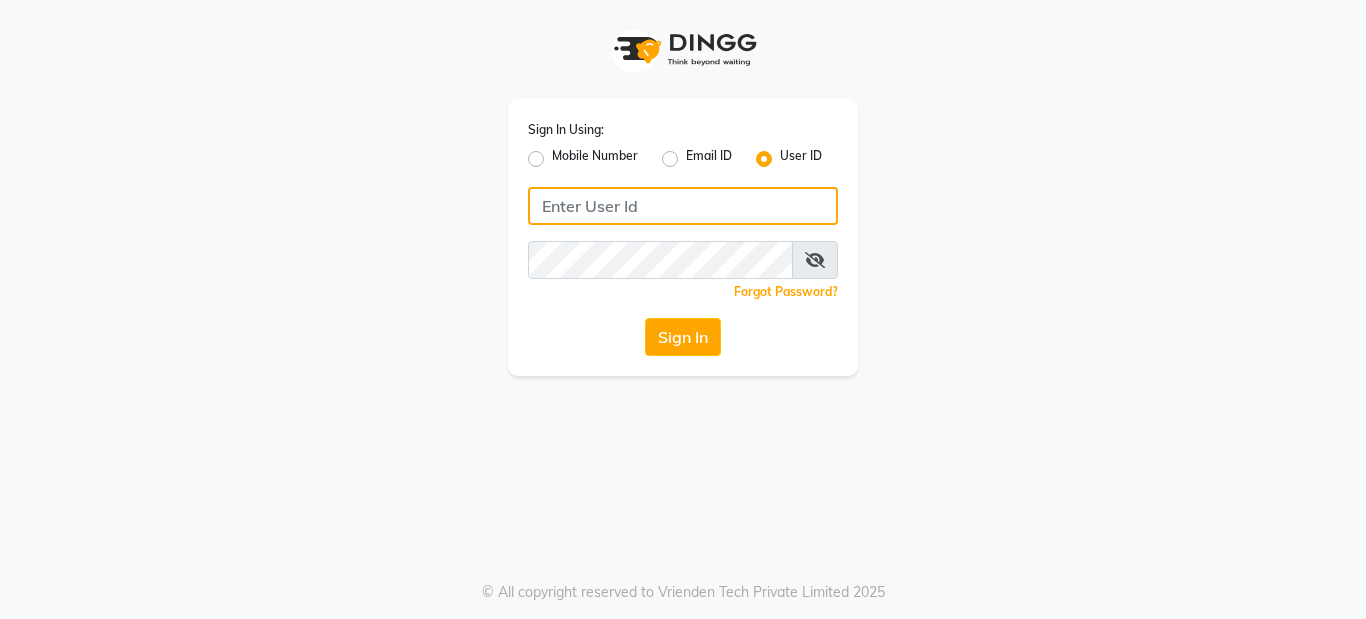 click 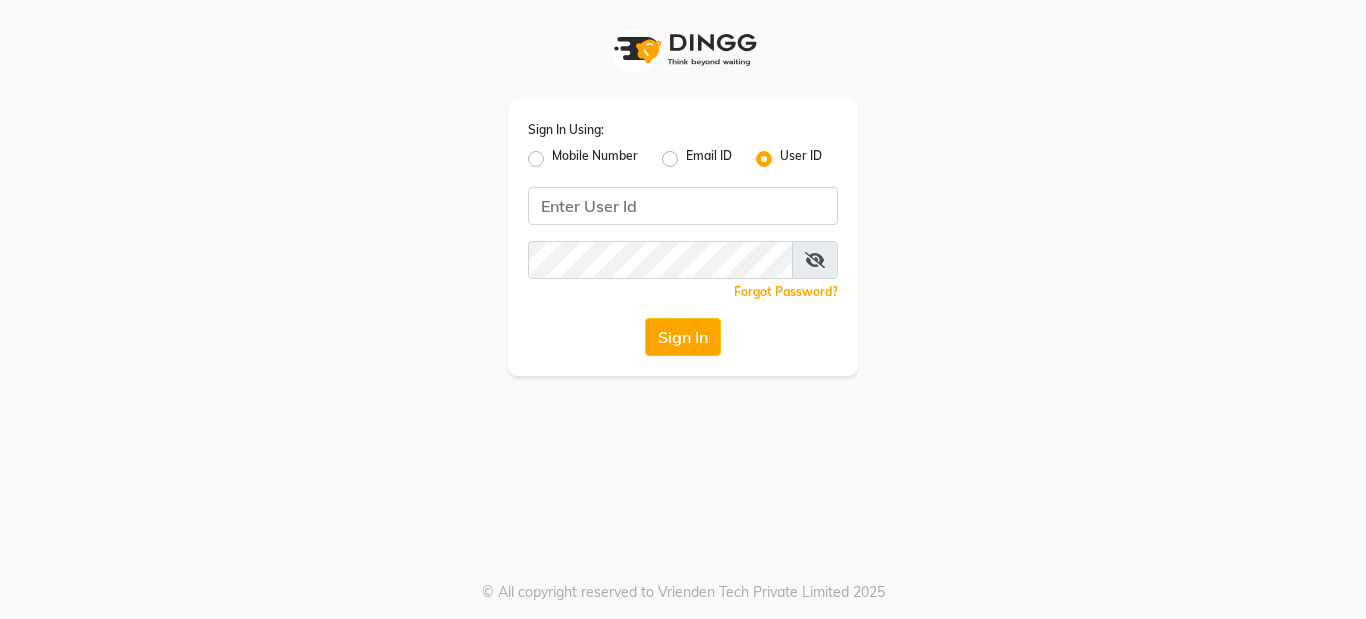 click on "Mobile Number" 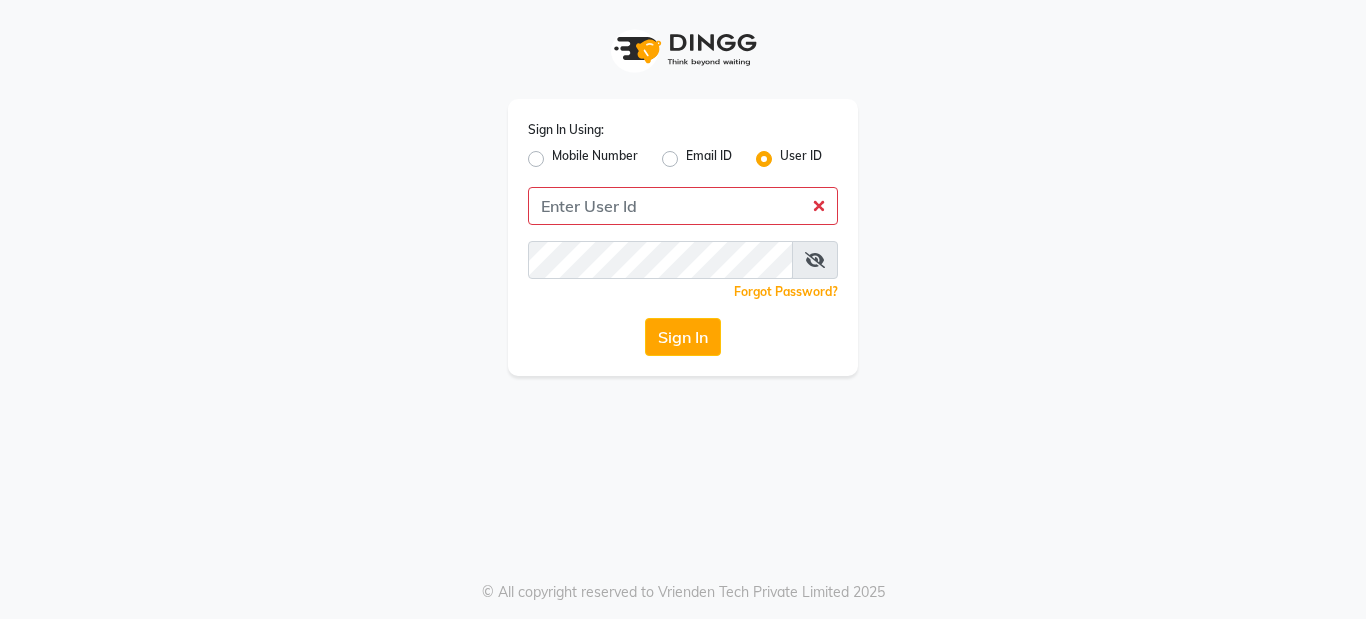 click on "Mobile Number" 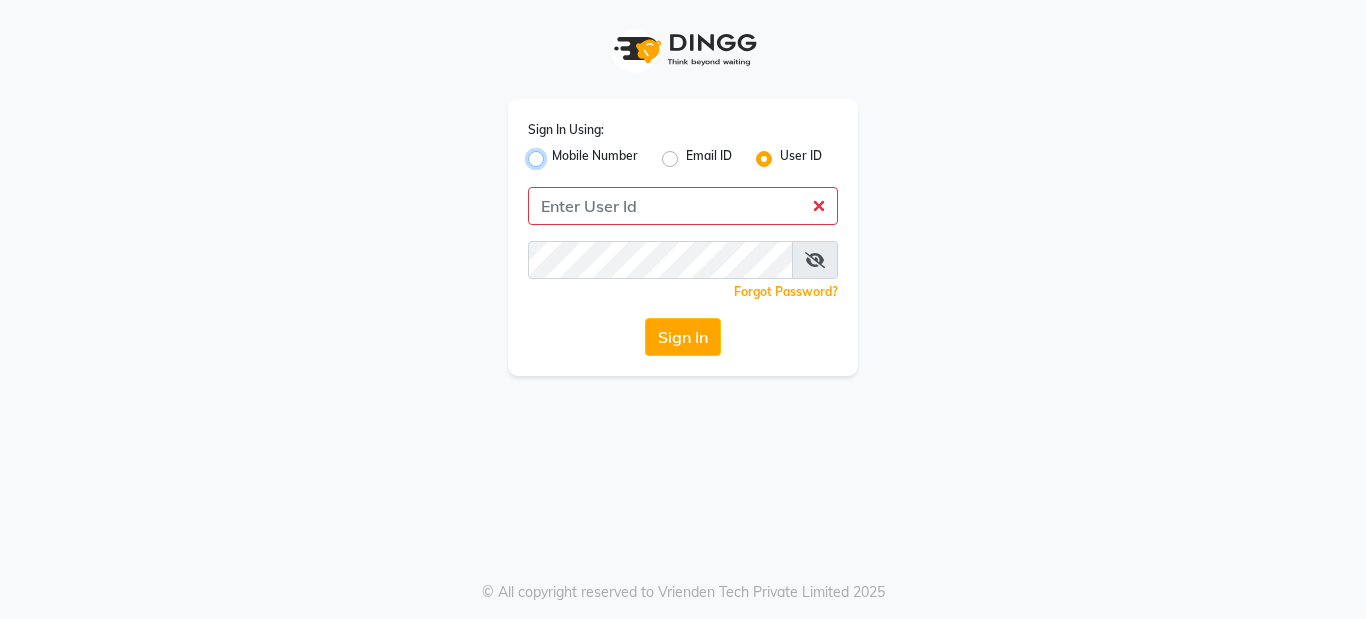 click on "Mobile Number" at bounding box center [558, 153] 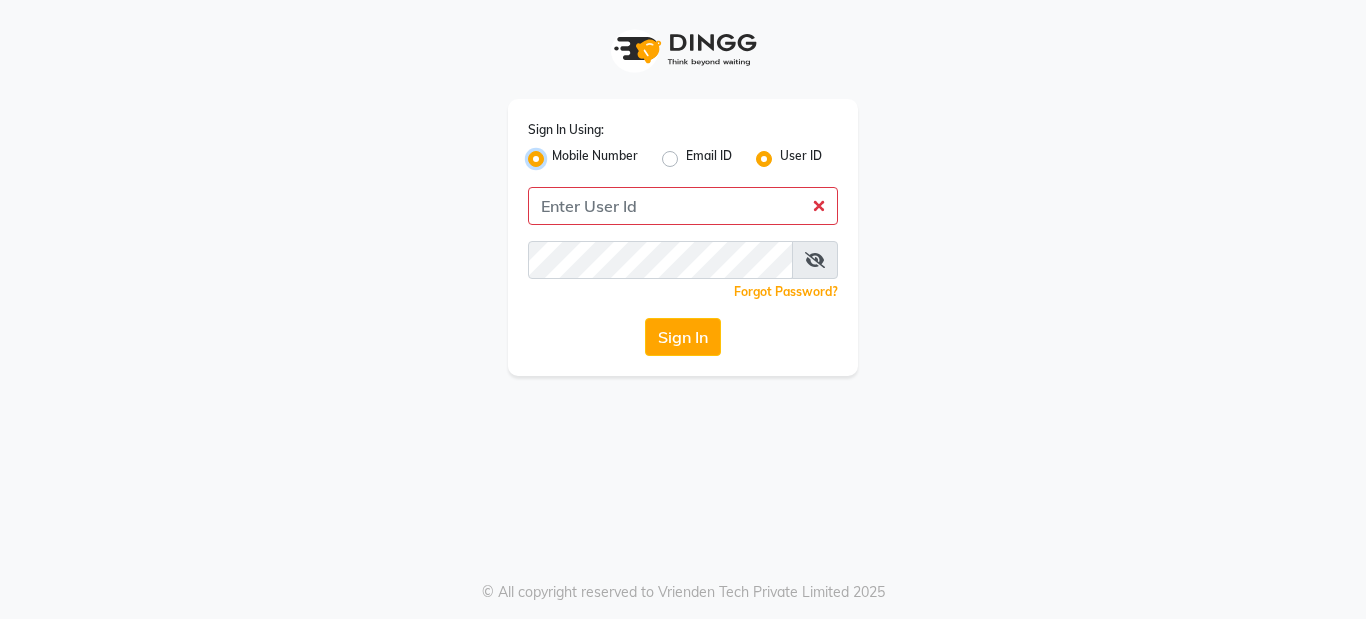 radio on "false" 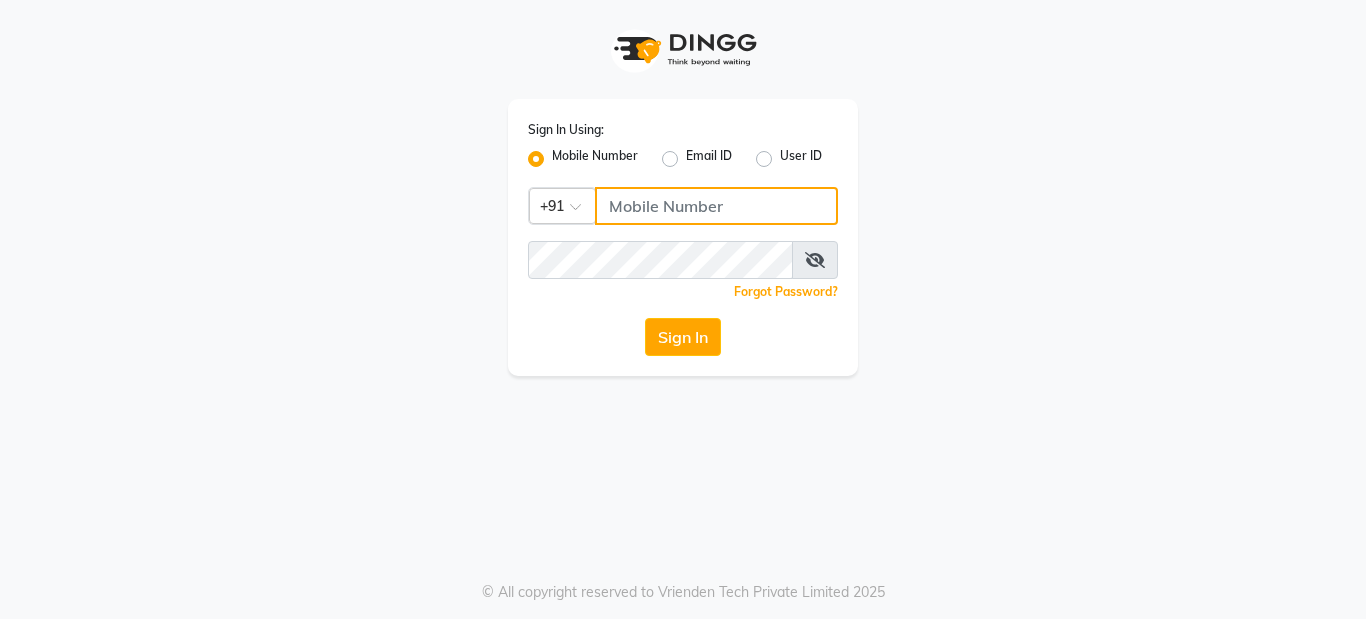 click 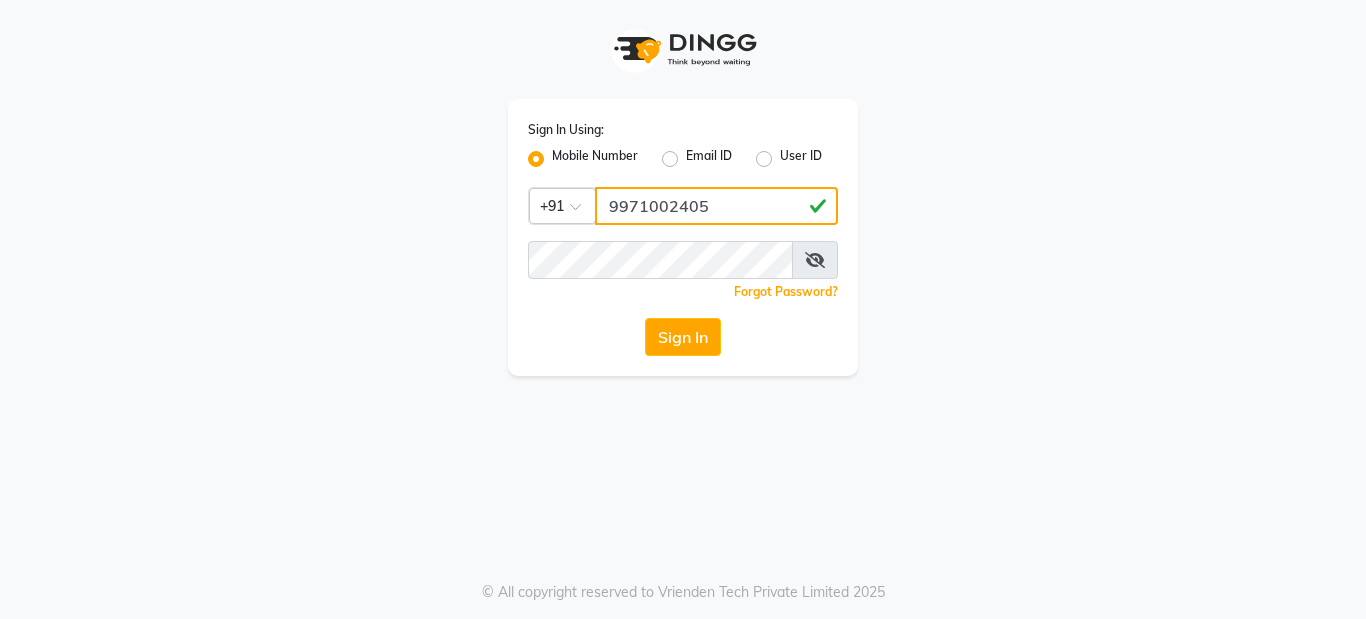 type on "9971002405" 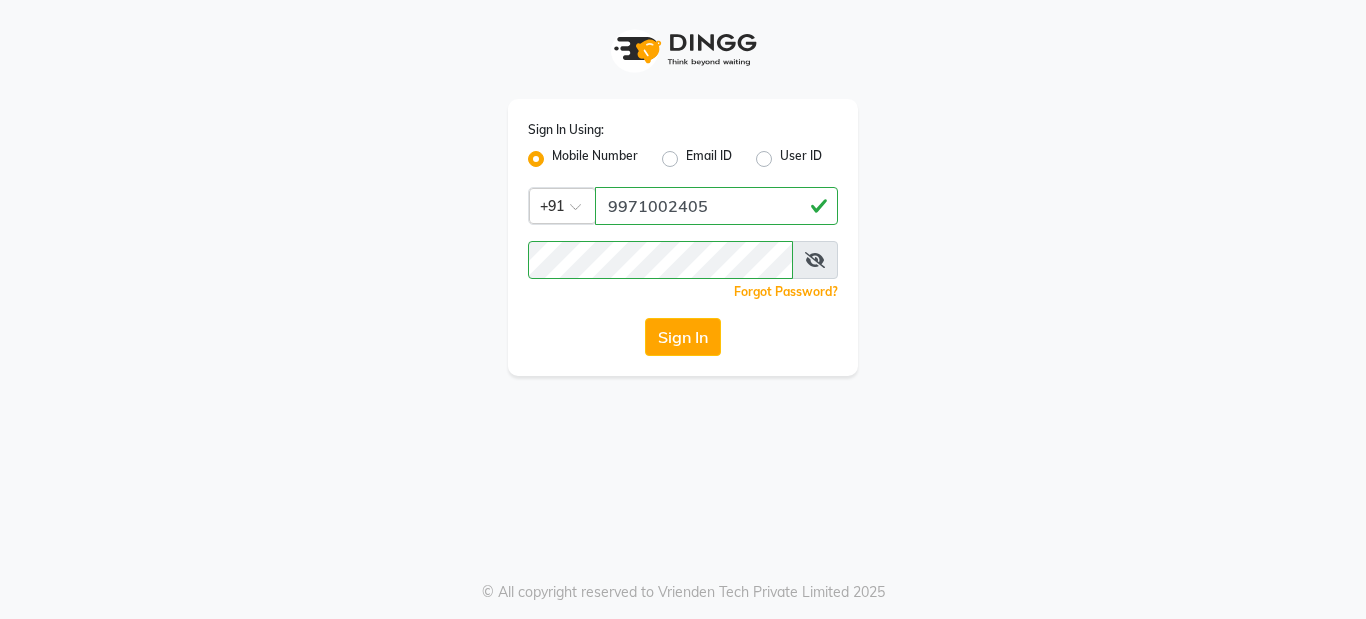 click at bounding box center (815, 260) 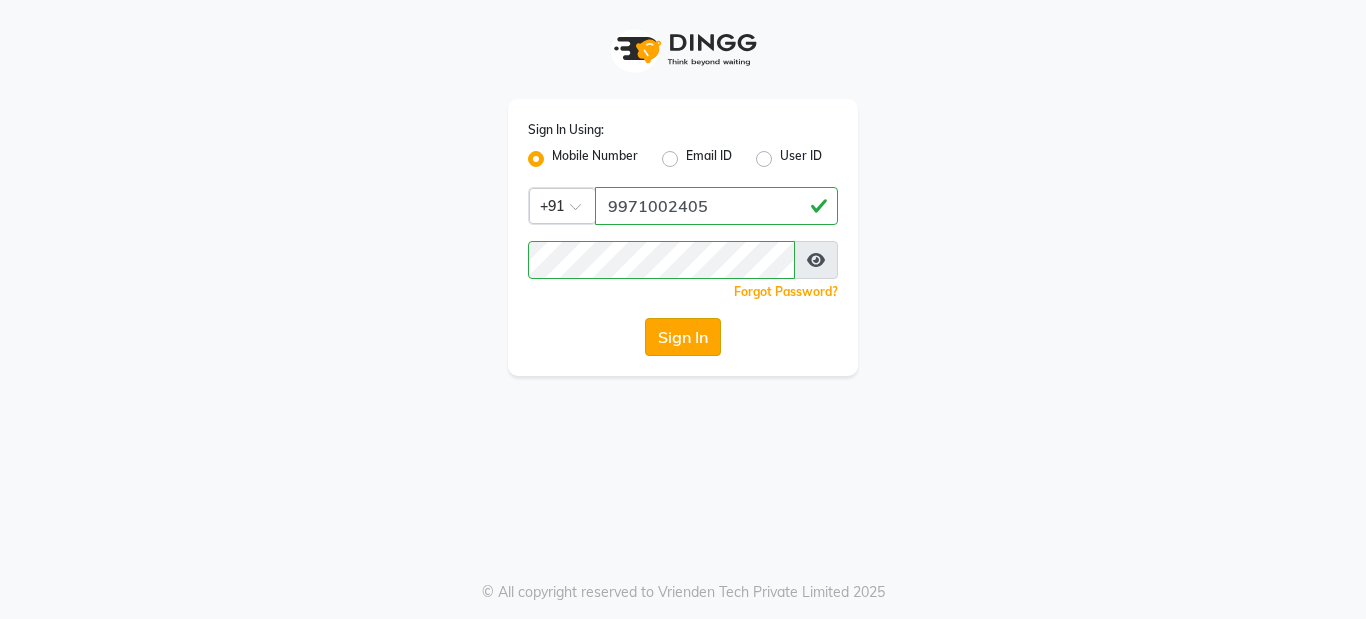 click on "Sign In" 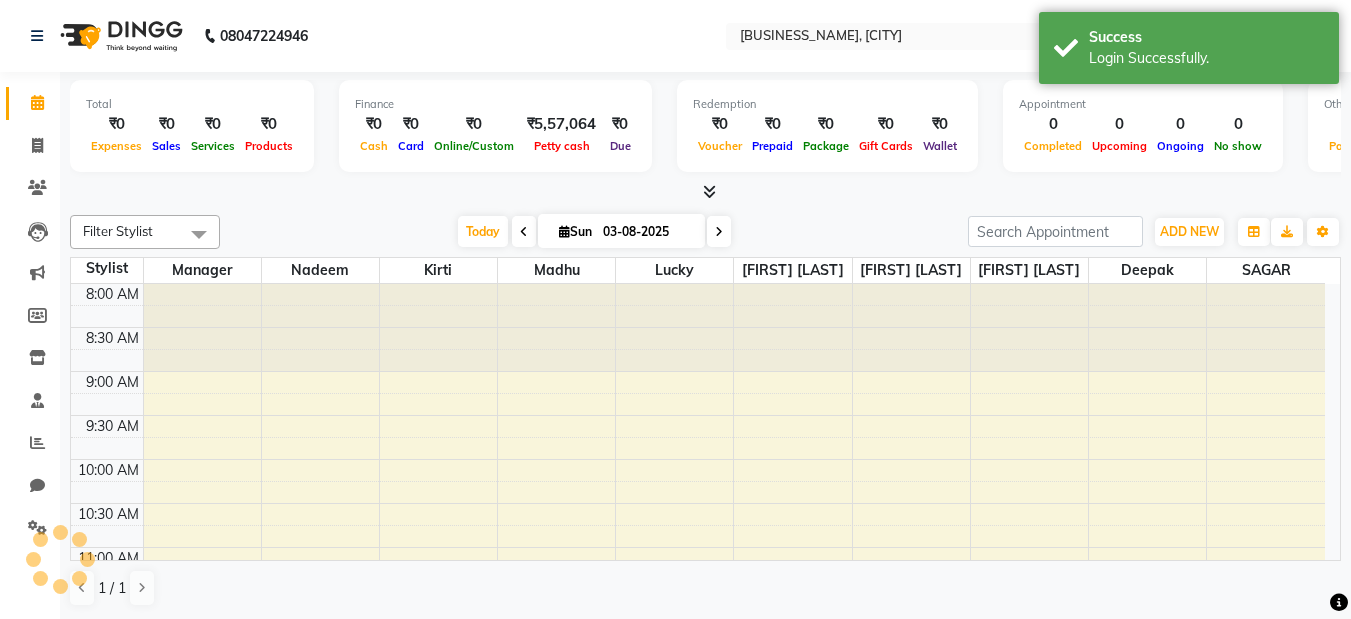 scroll, scrollTop: 0, scrollLeft: 0, axis: both 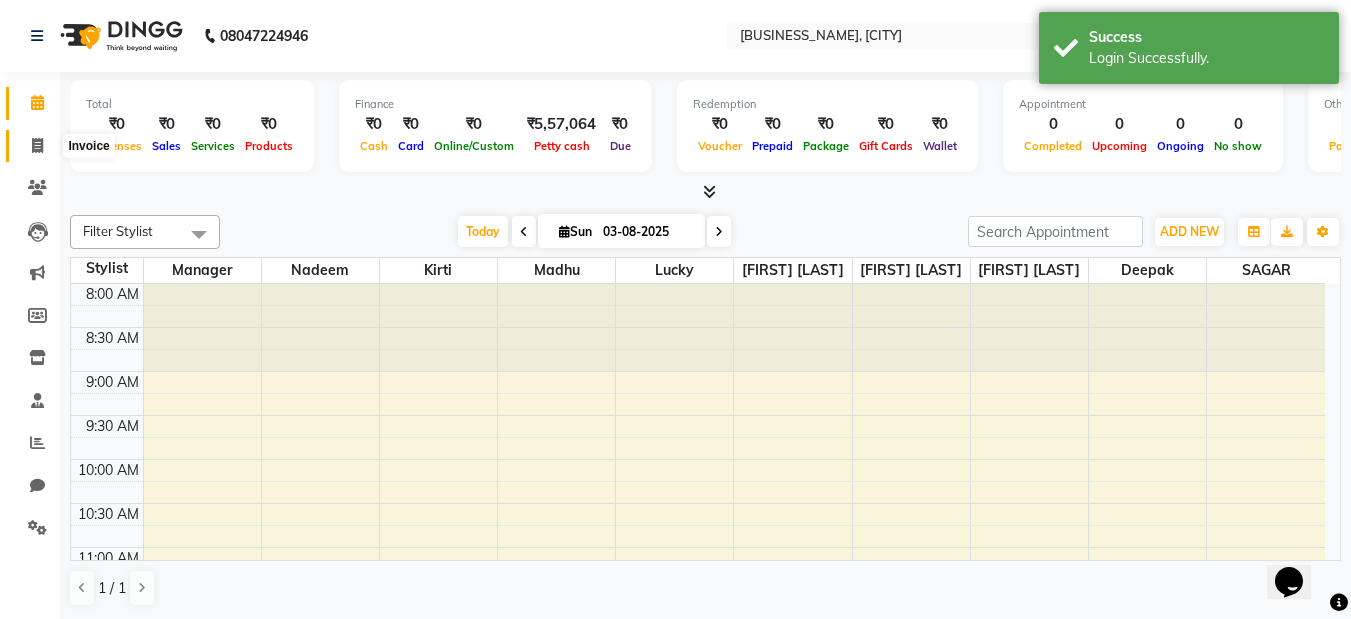 click 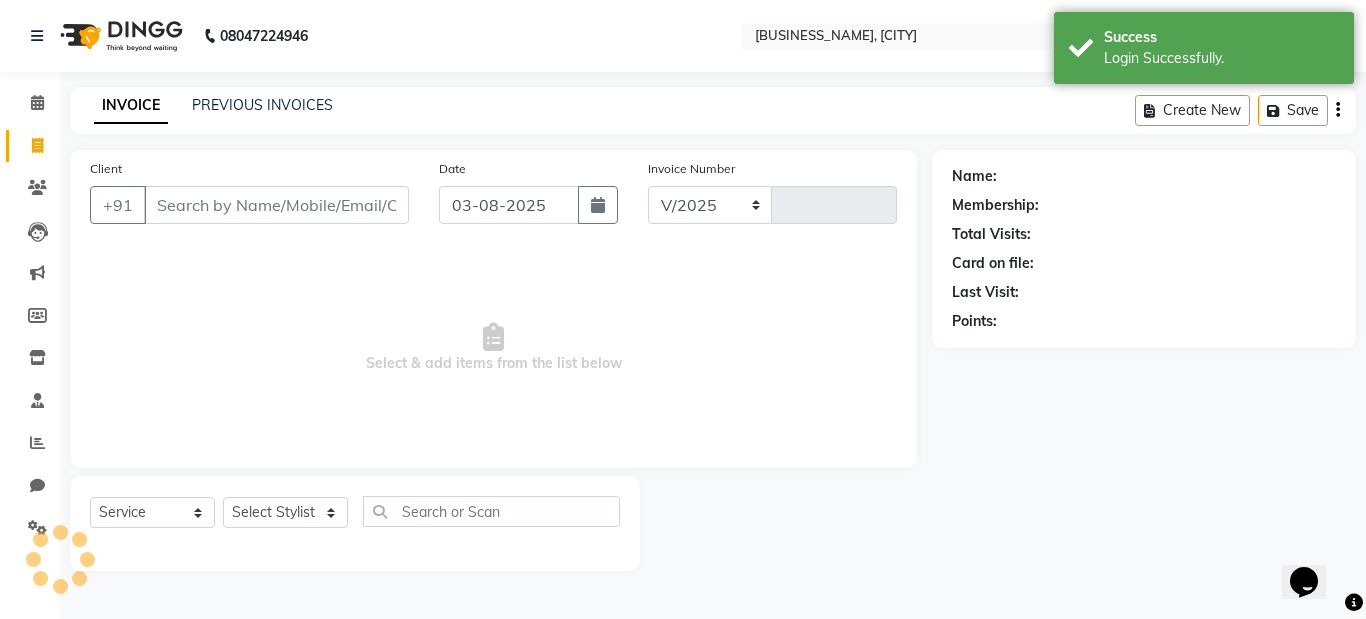 select on "6471" 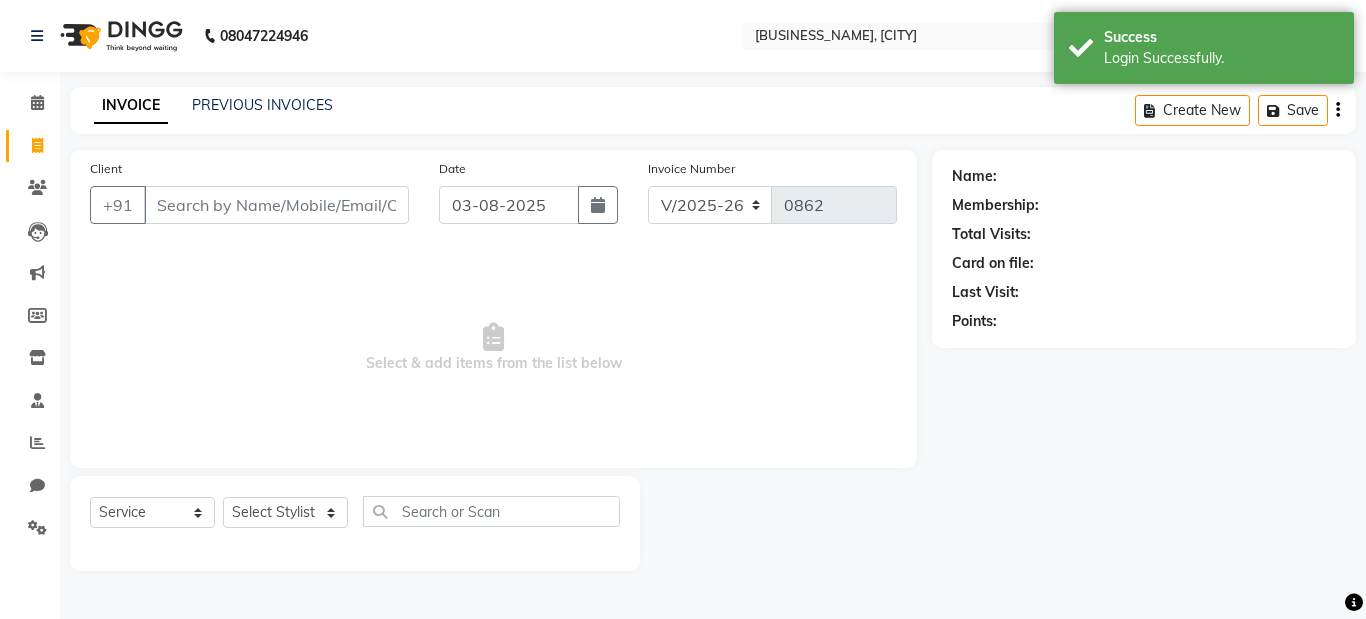 click on "PREVIOUS INVOICES" 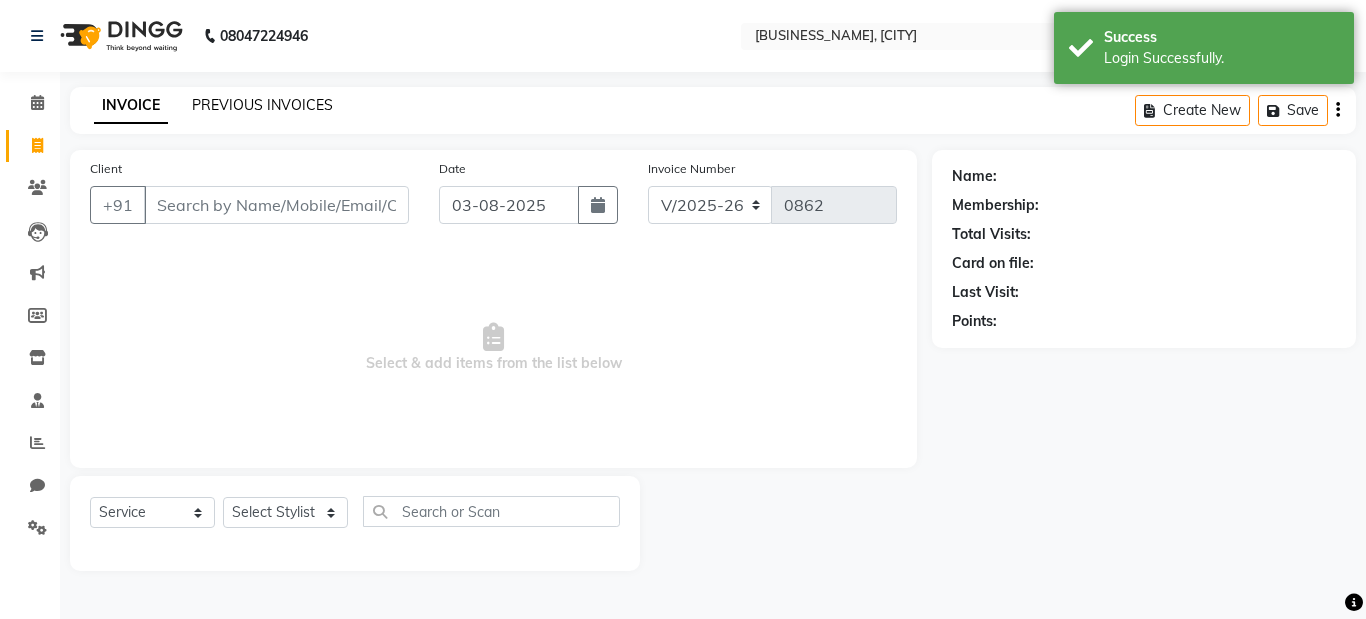 click on "PREVIOUS INVOICES" 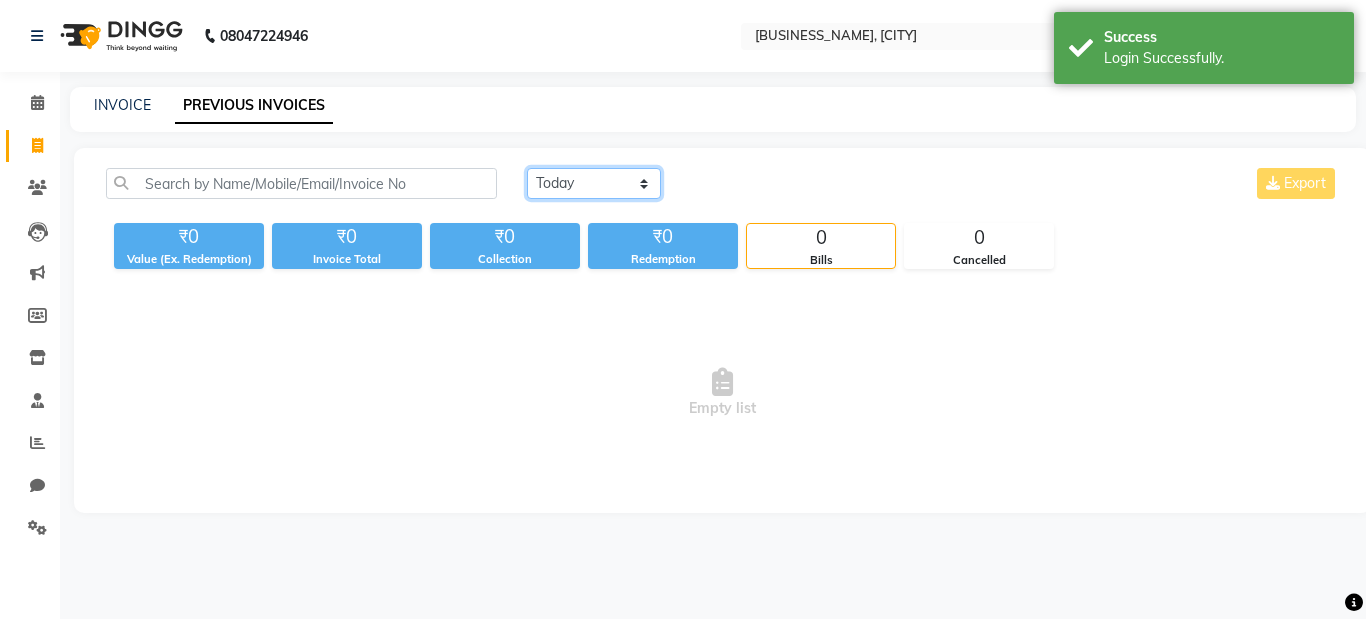 click on "Today Yesterday Custom Range" 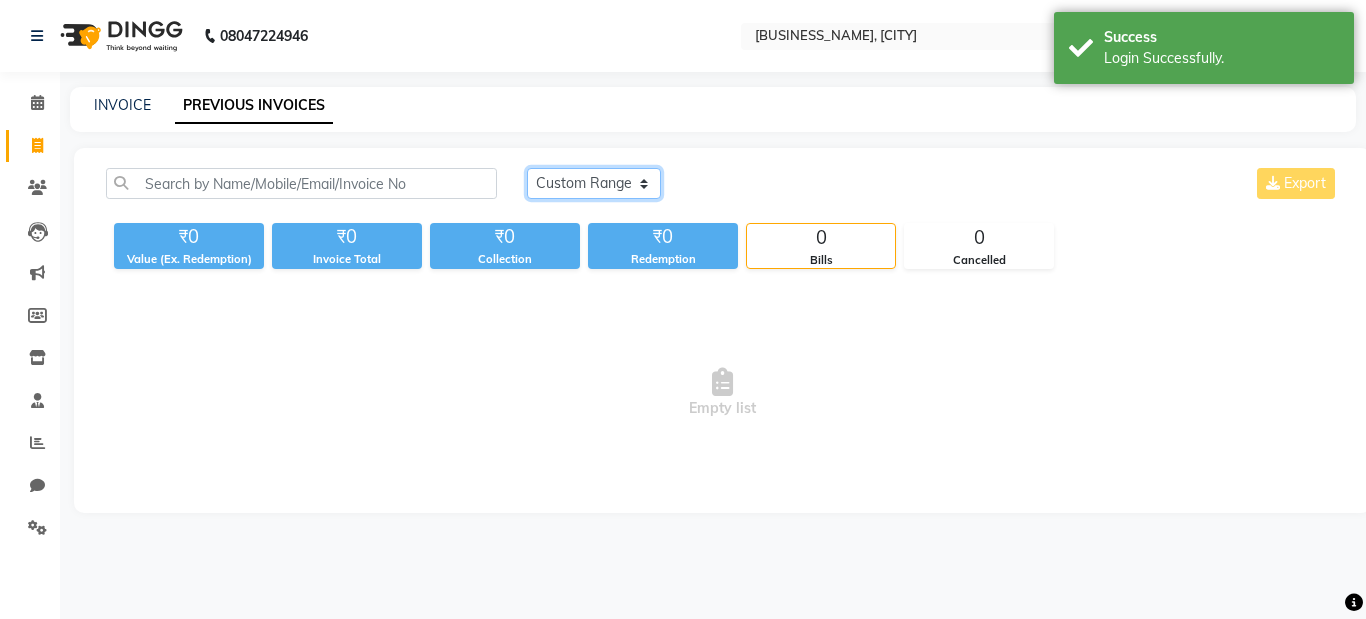click on "Today Yesterday Custom Range" 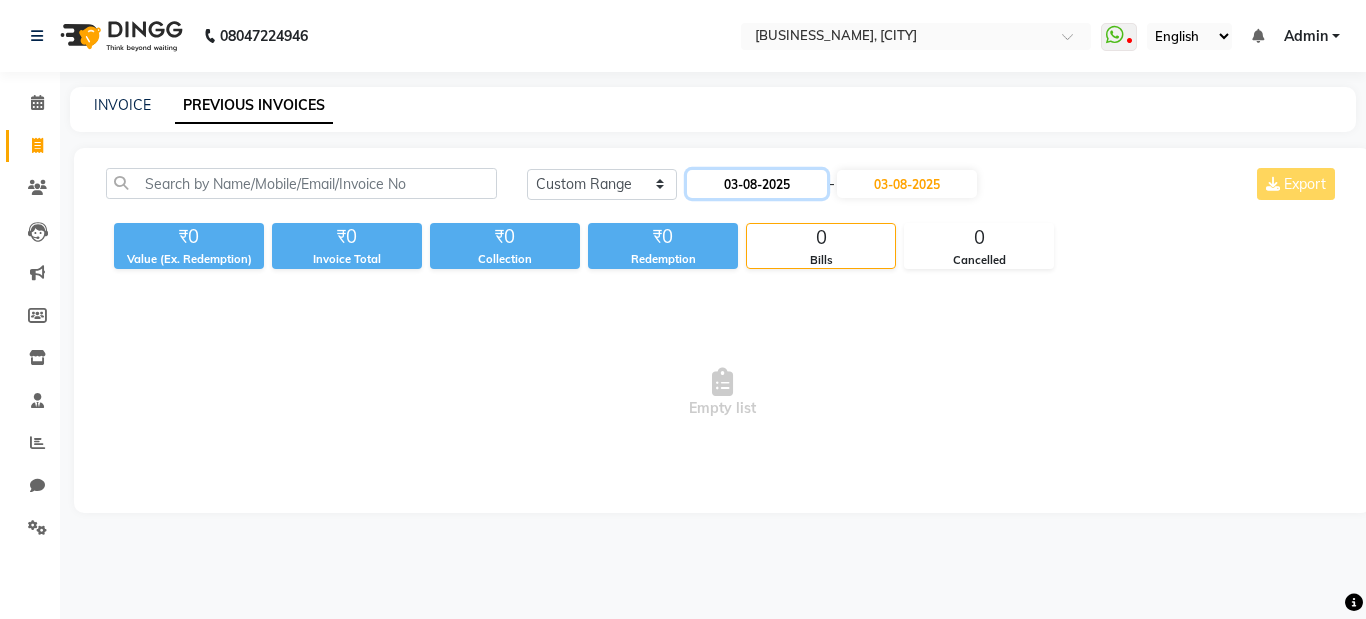 click on "03-08-2025" 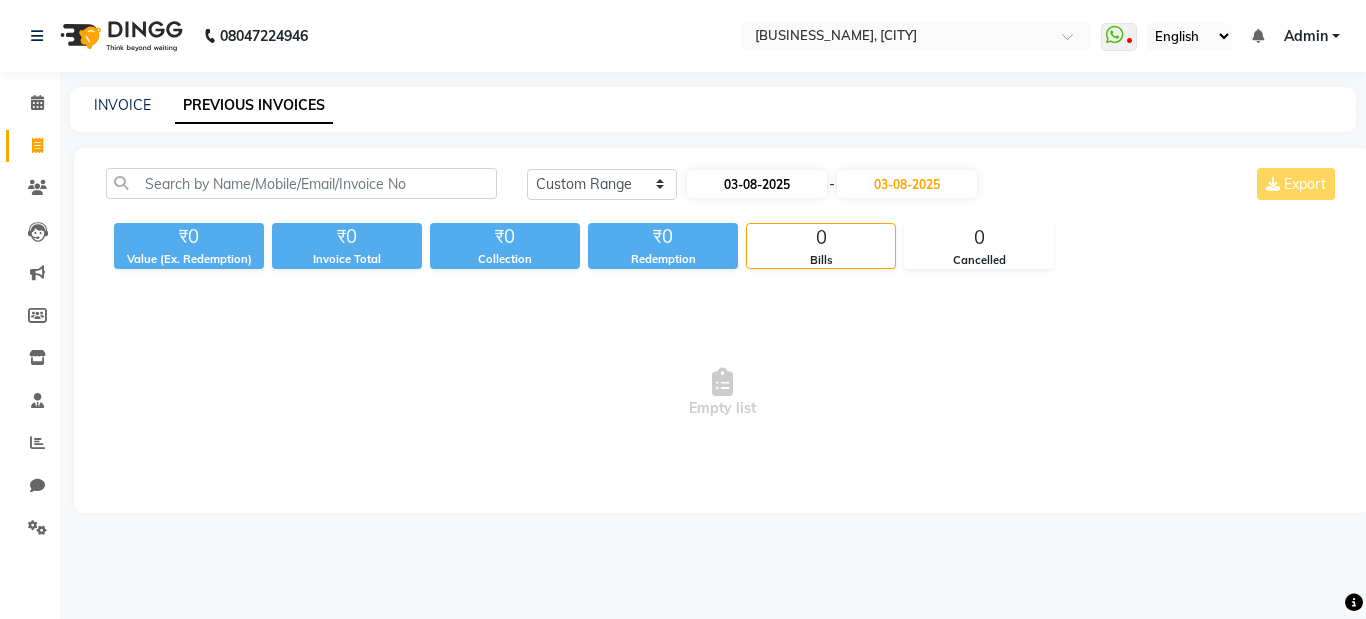 select on "8" 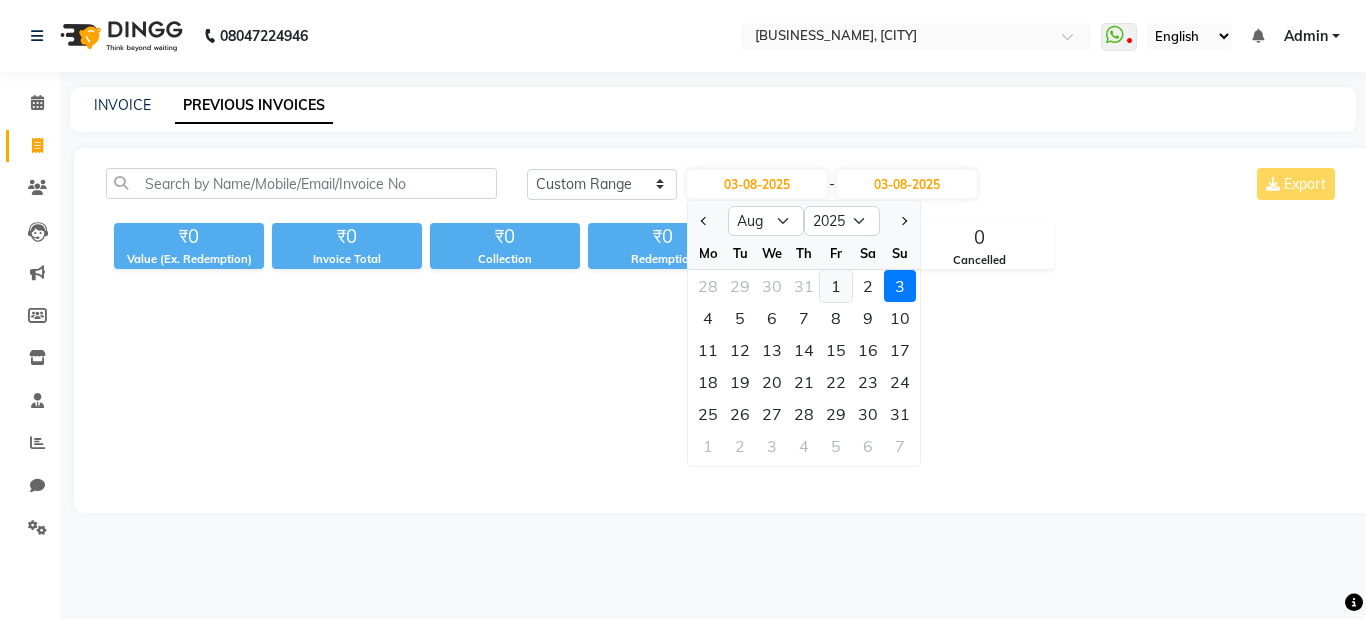 click on "1" 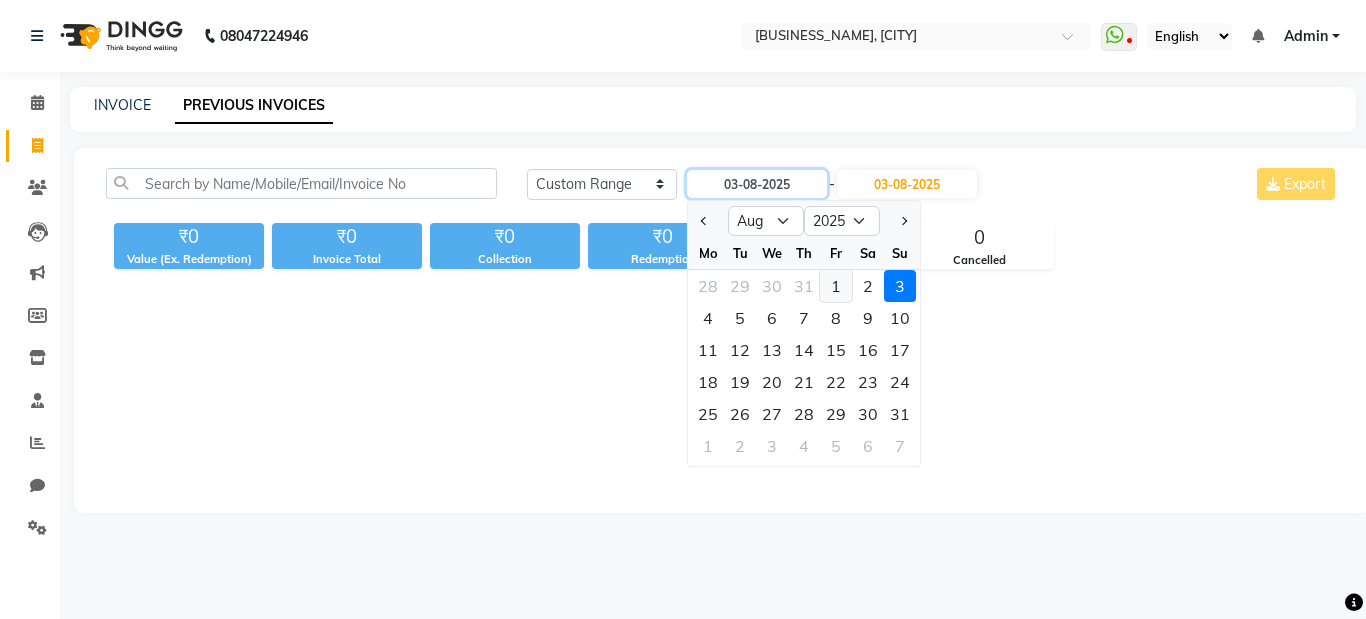 type on "01-08-2025" 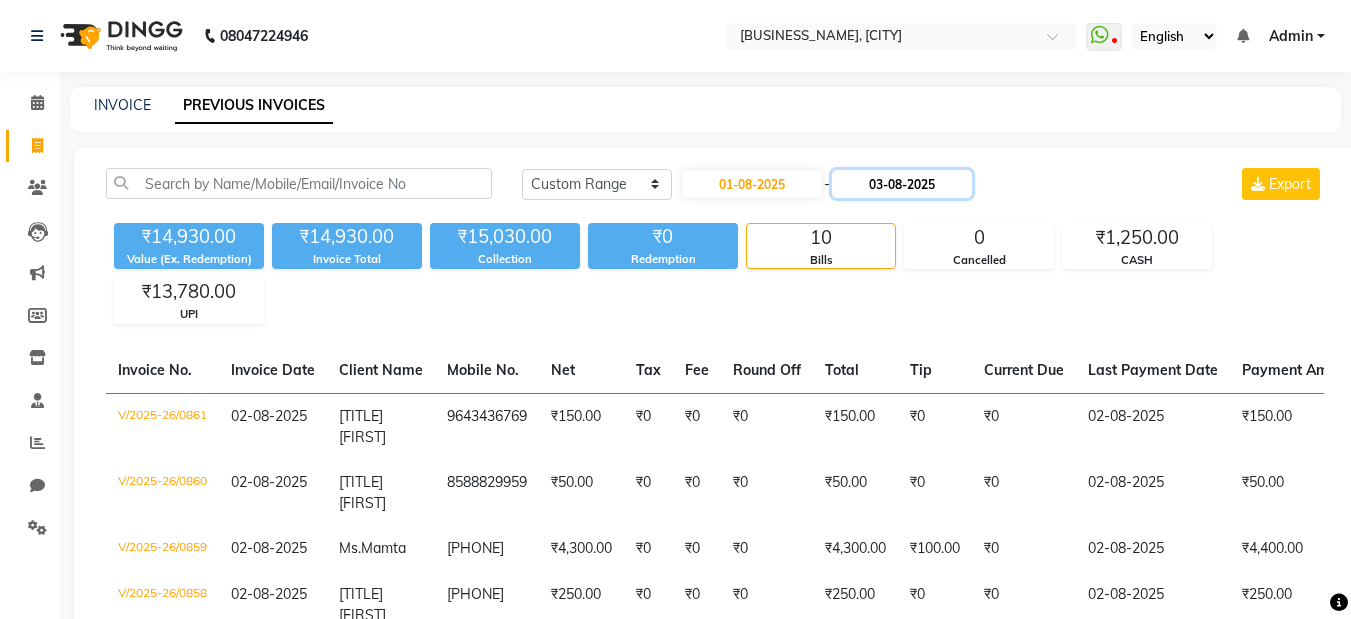 click on "03-08-2025" 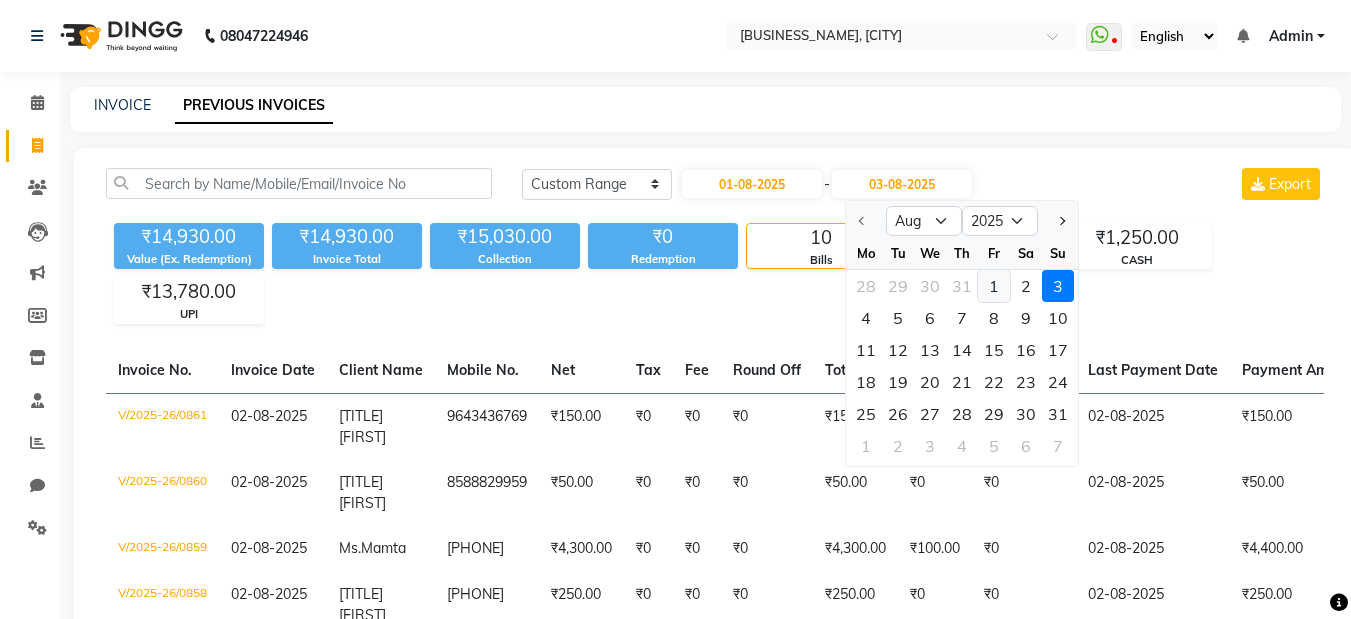 click on "1" 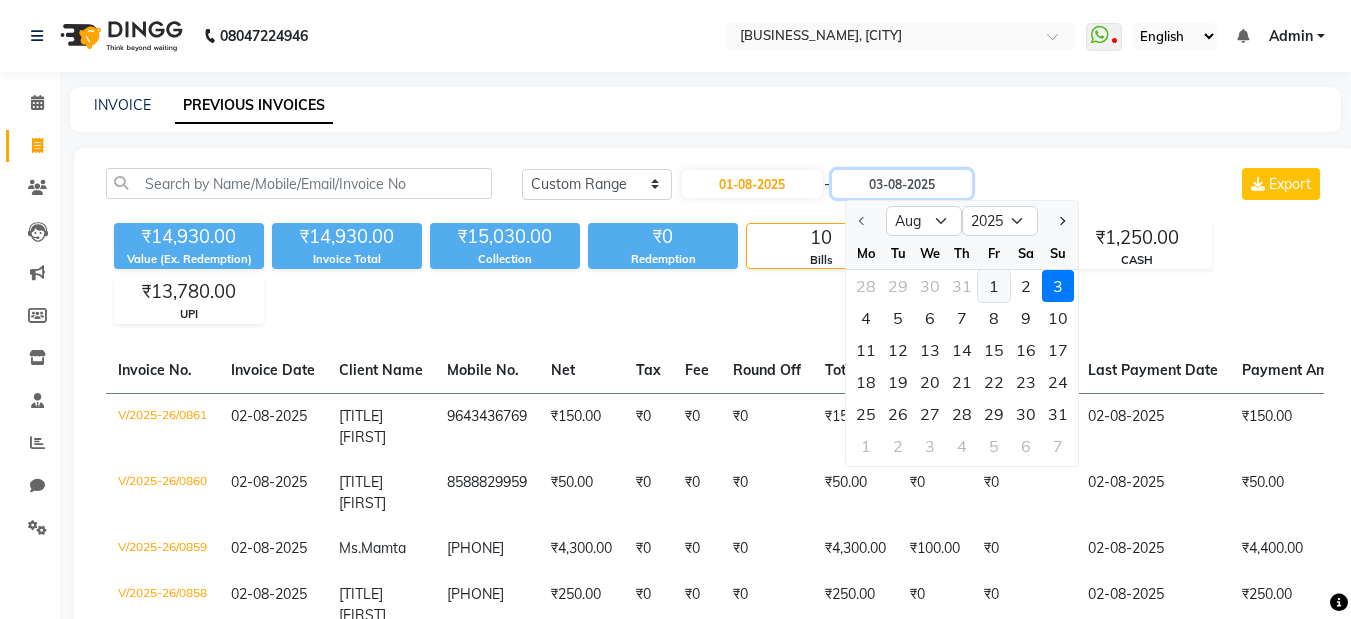 type on "01-08-2025" 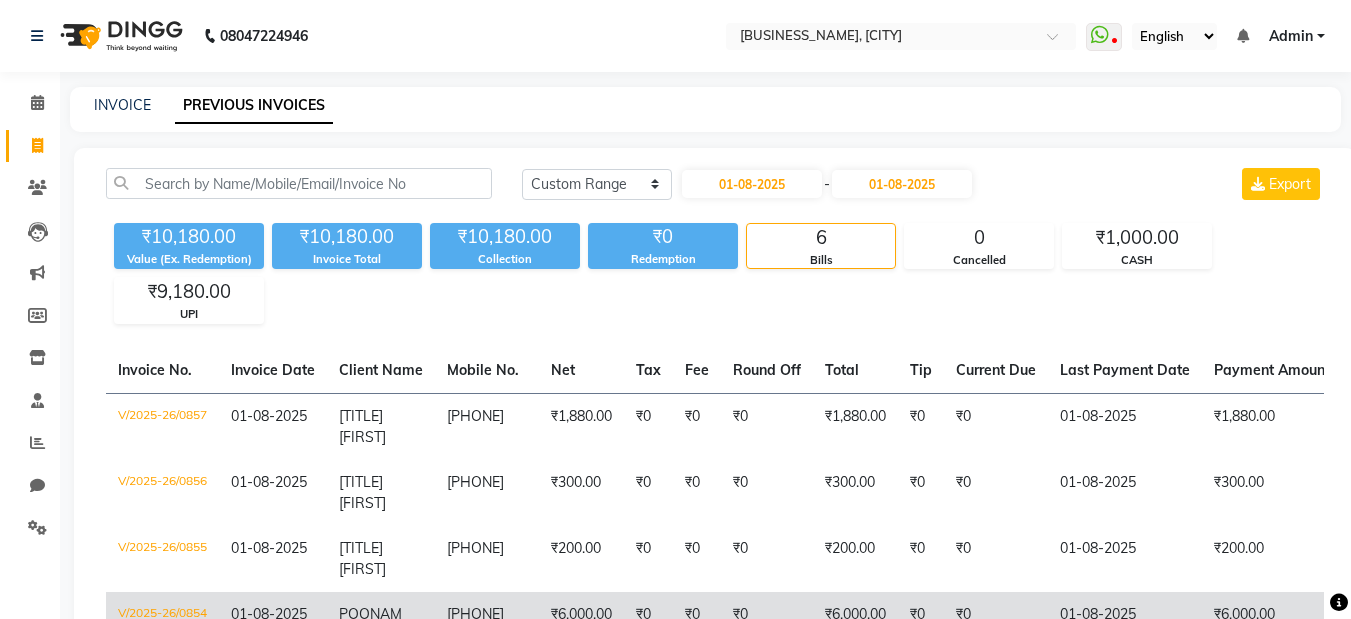 click on "V/2025-26/0854" 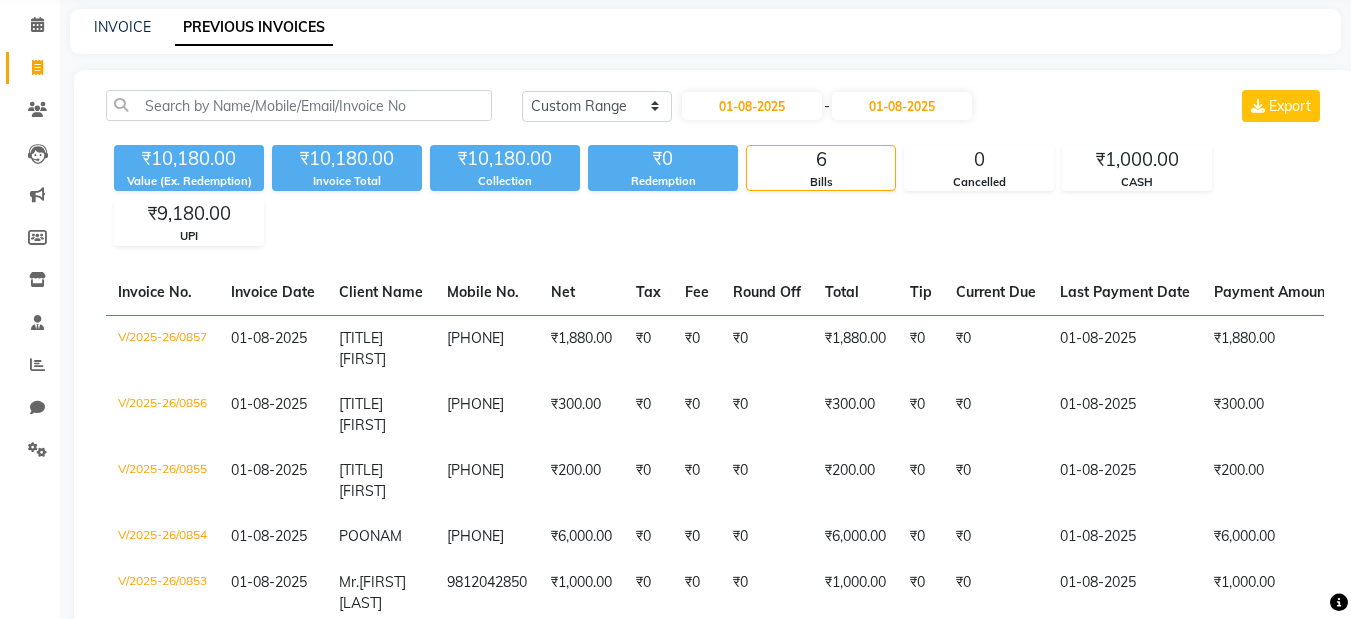 scroll, scrollTop: 0, scrollLeft: 0, axis: both 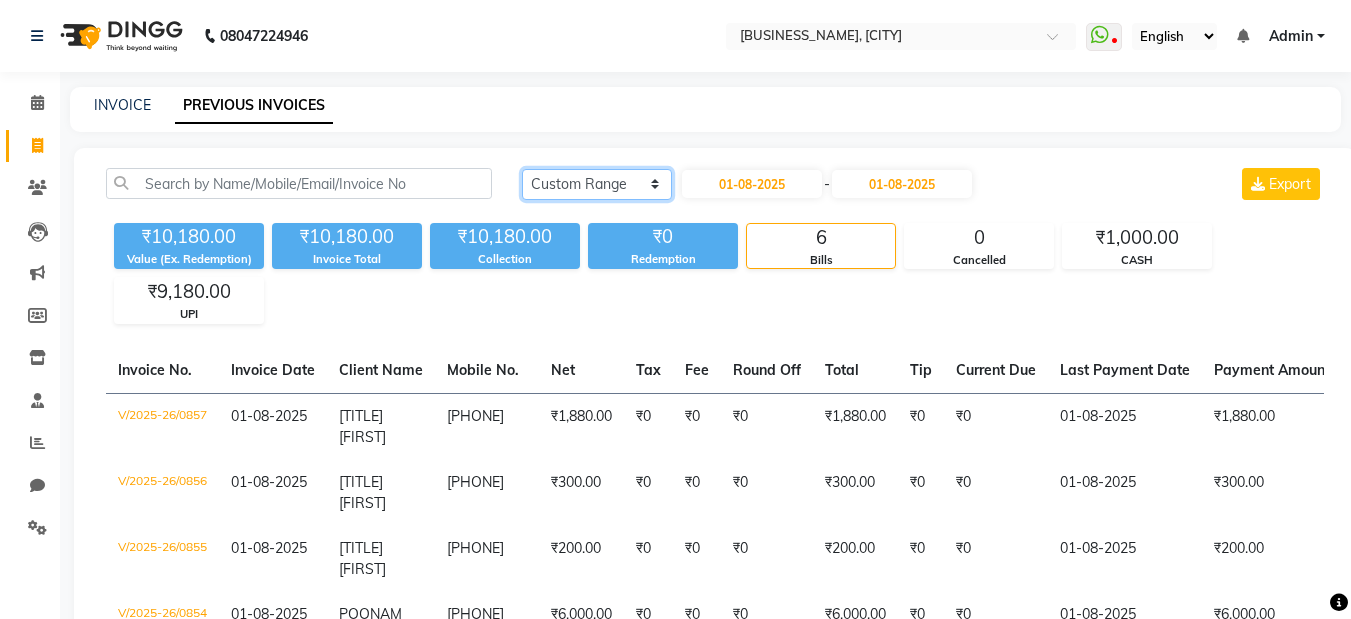click on "Today Yesterday Custom Range" 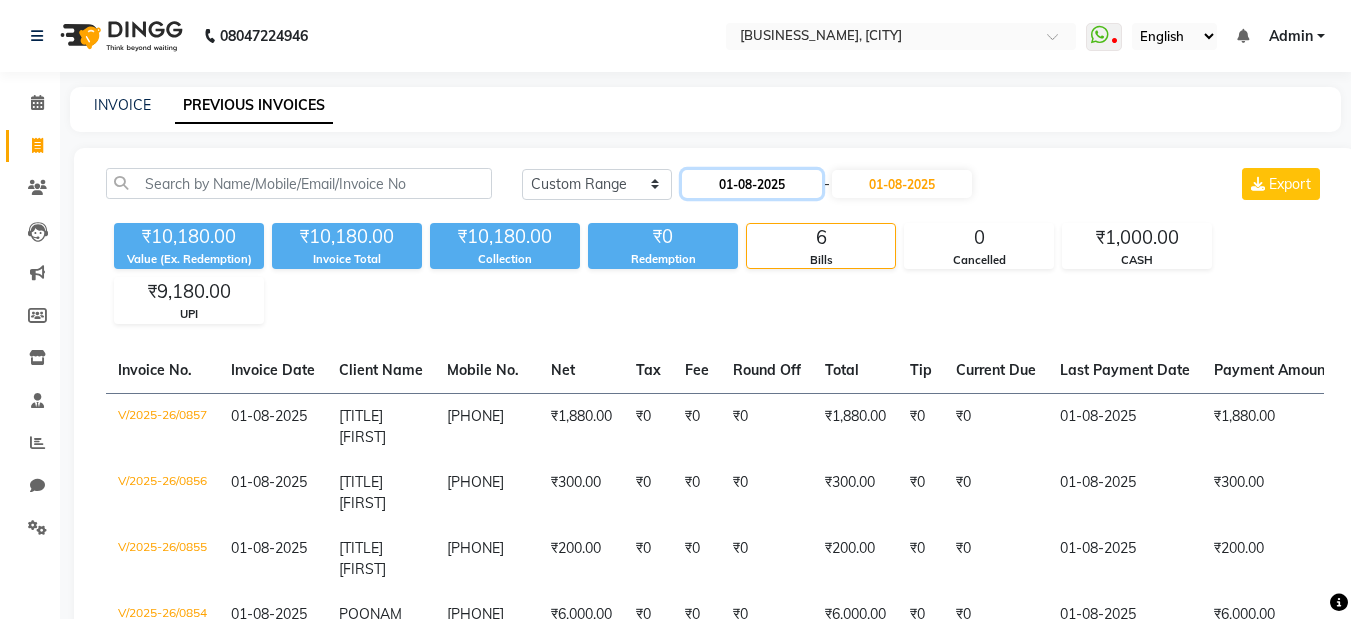 click on "01-08-2025" 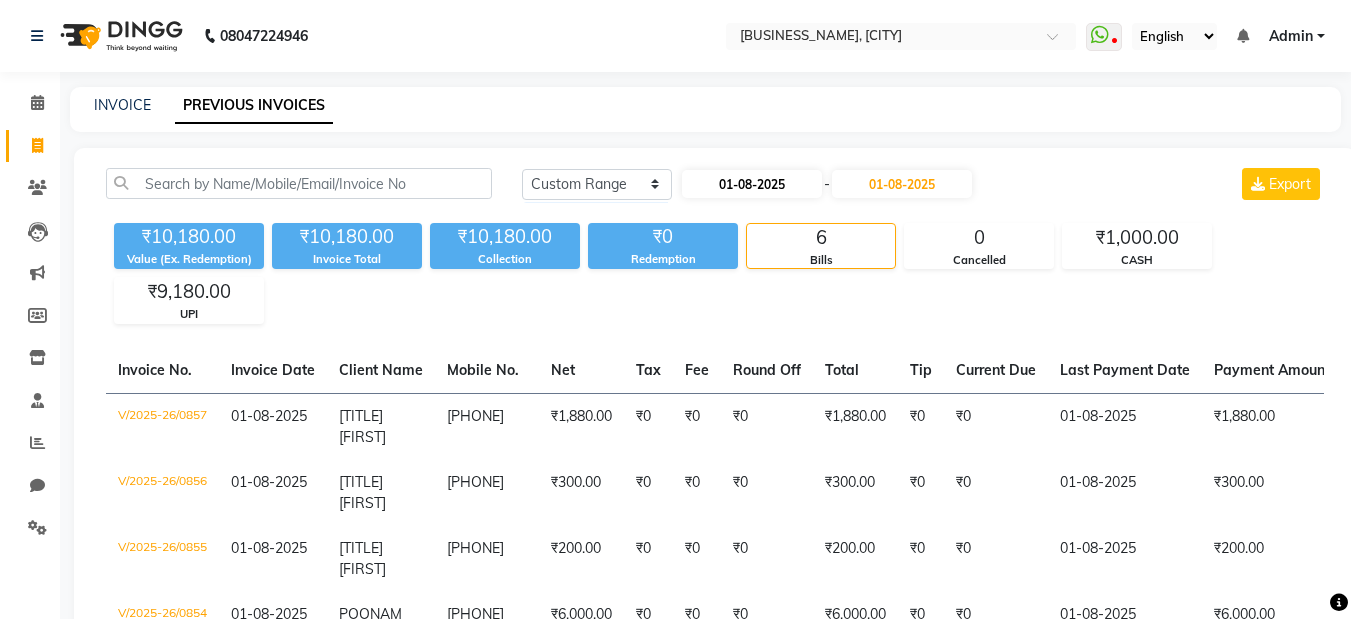 select on "8" 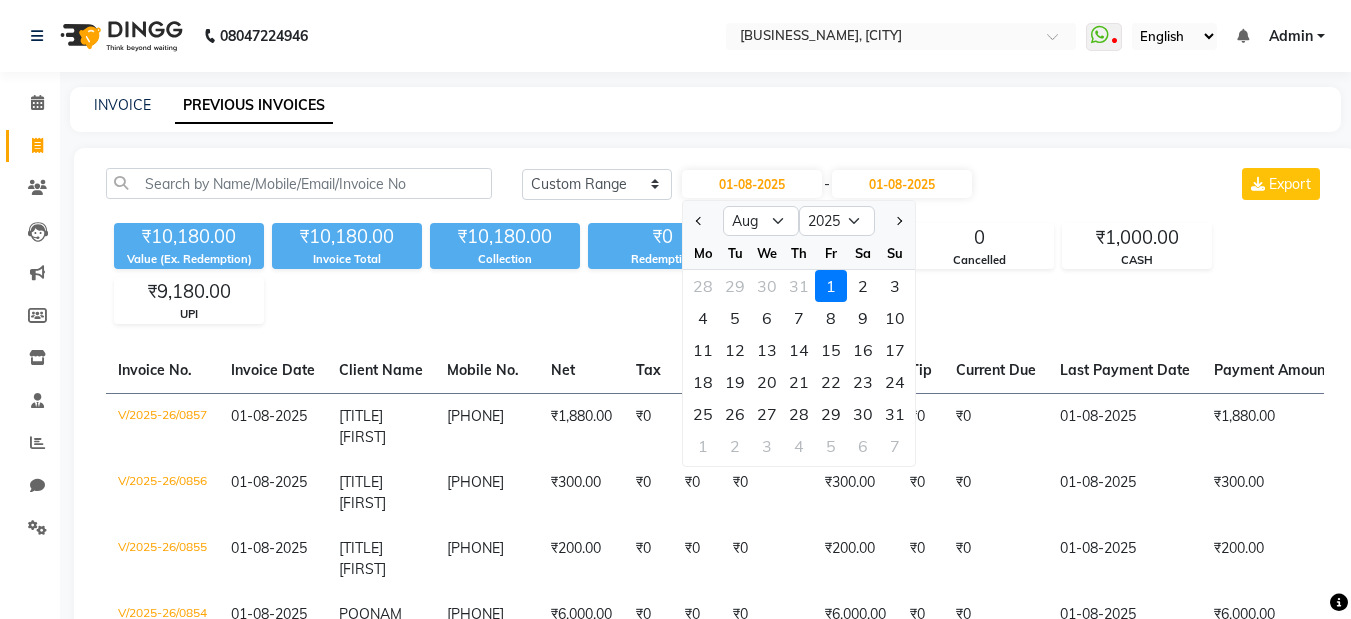 click on "1" 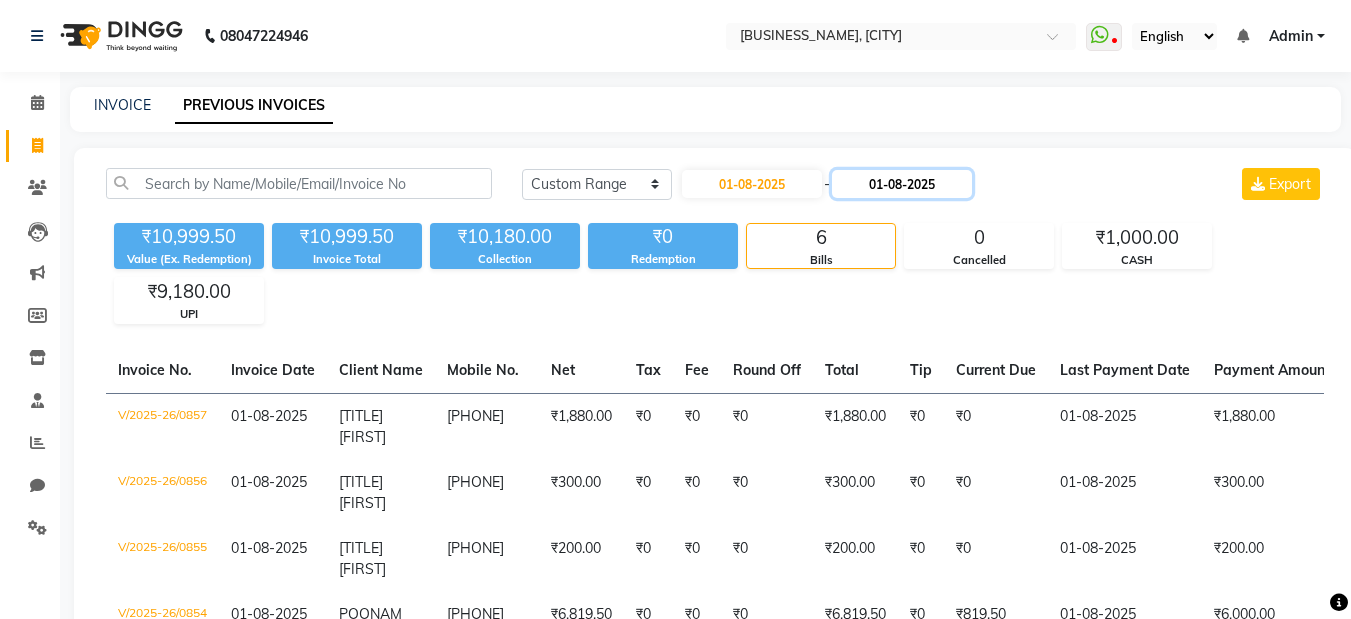 click on "01-08-2025" 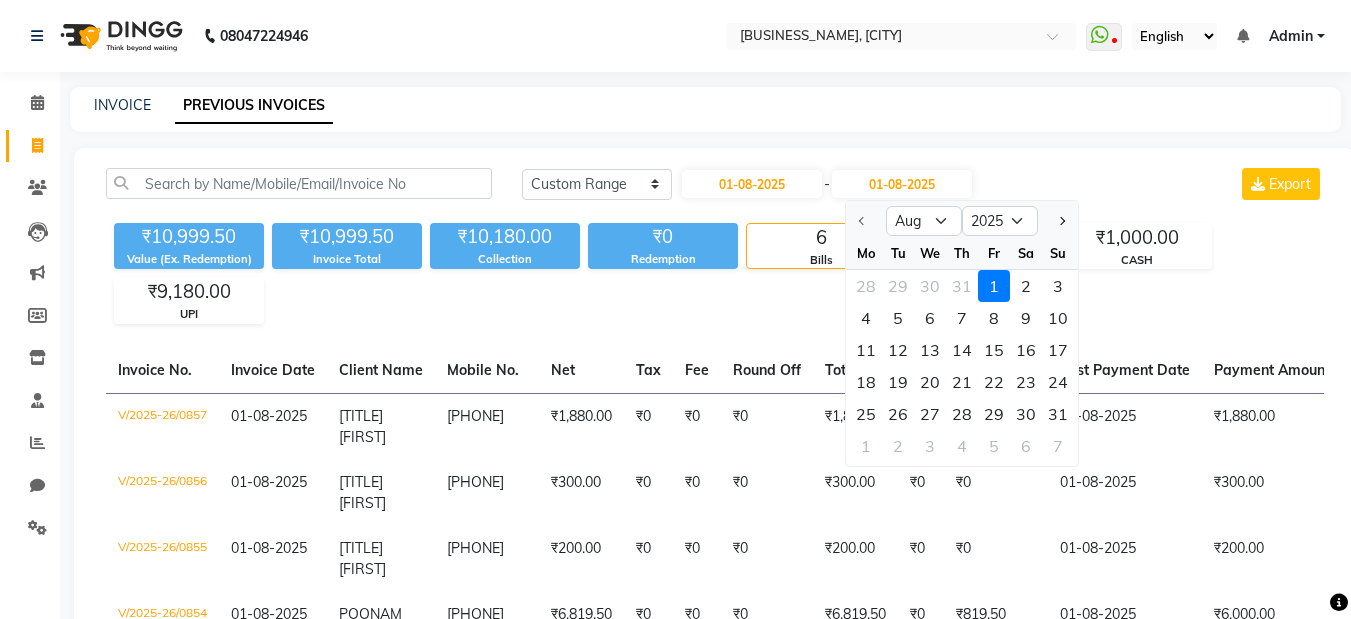 click on "1" 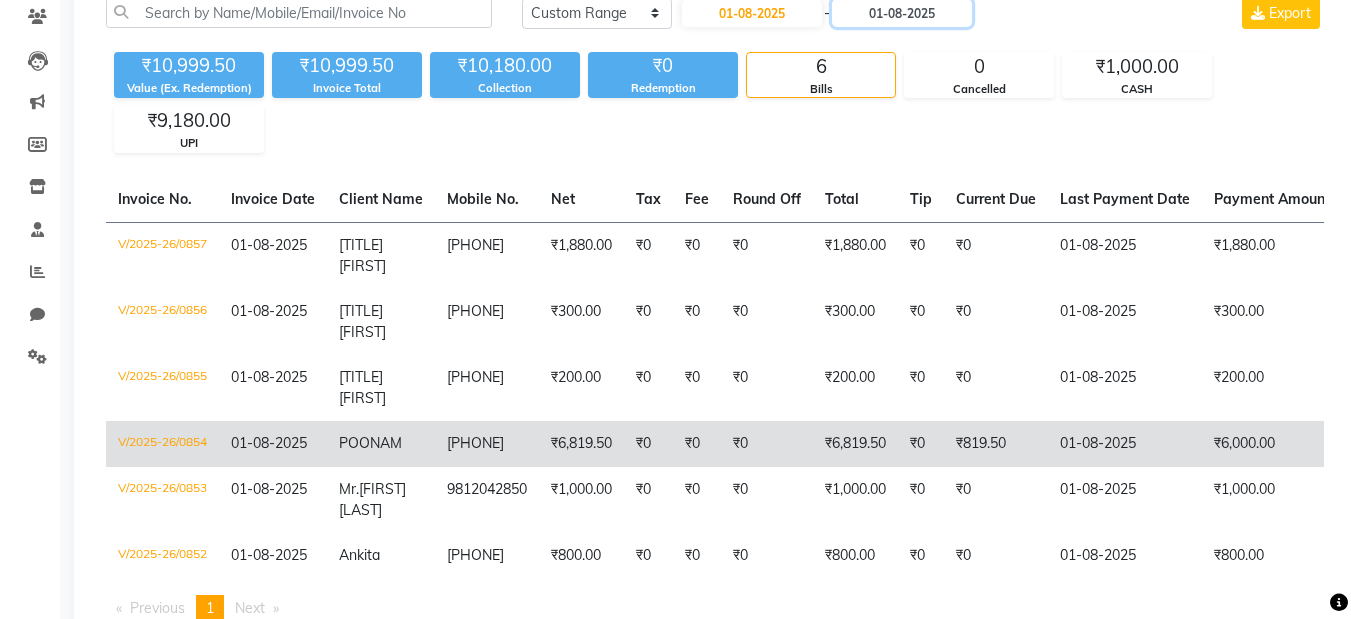 scroll, scrollTop: 200, scrollLeft: 0, axis: vertical 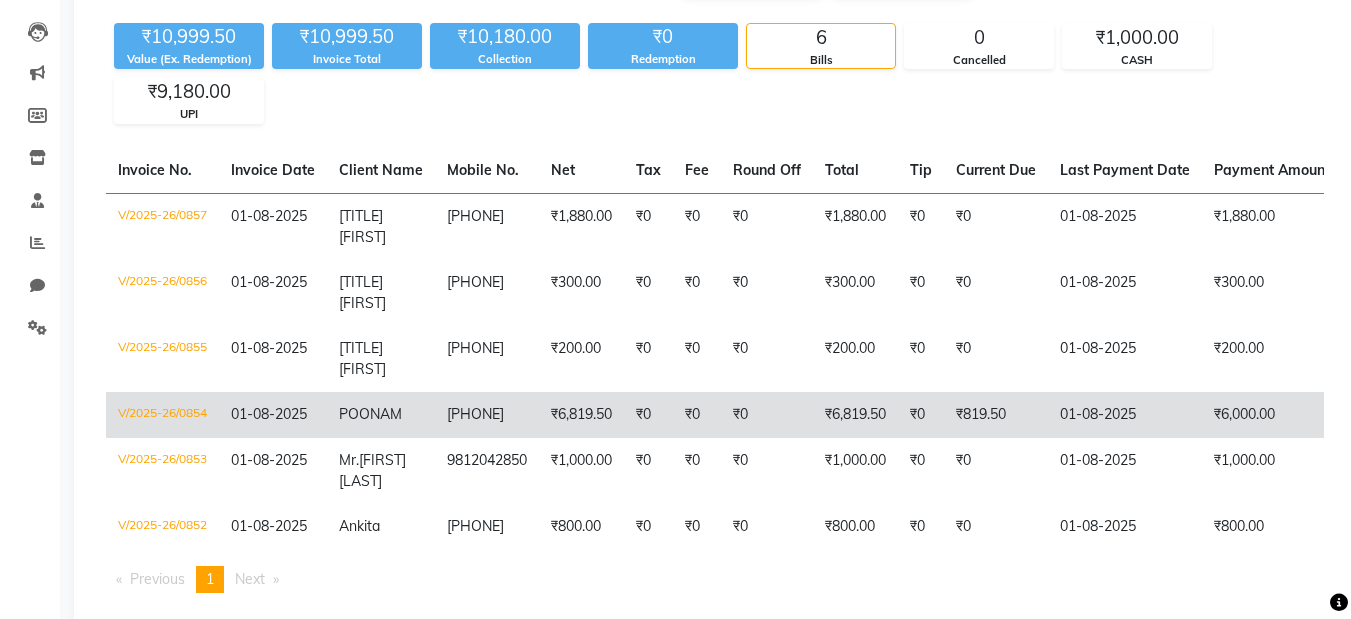 click on "V/2025-26/0854" 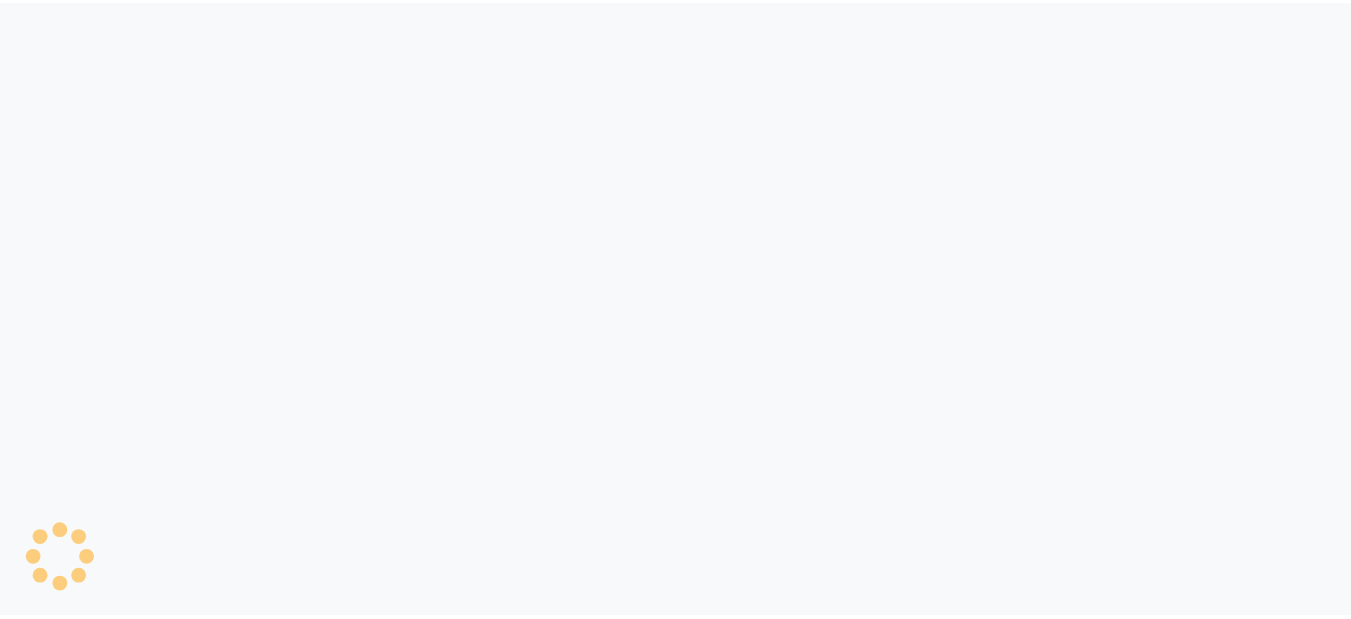scroll, scrollTop: 0, scrollLeft: 0, axis: both 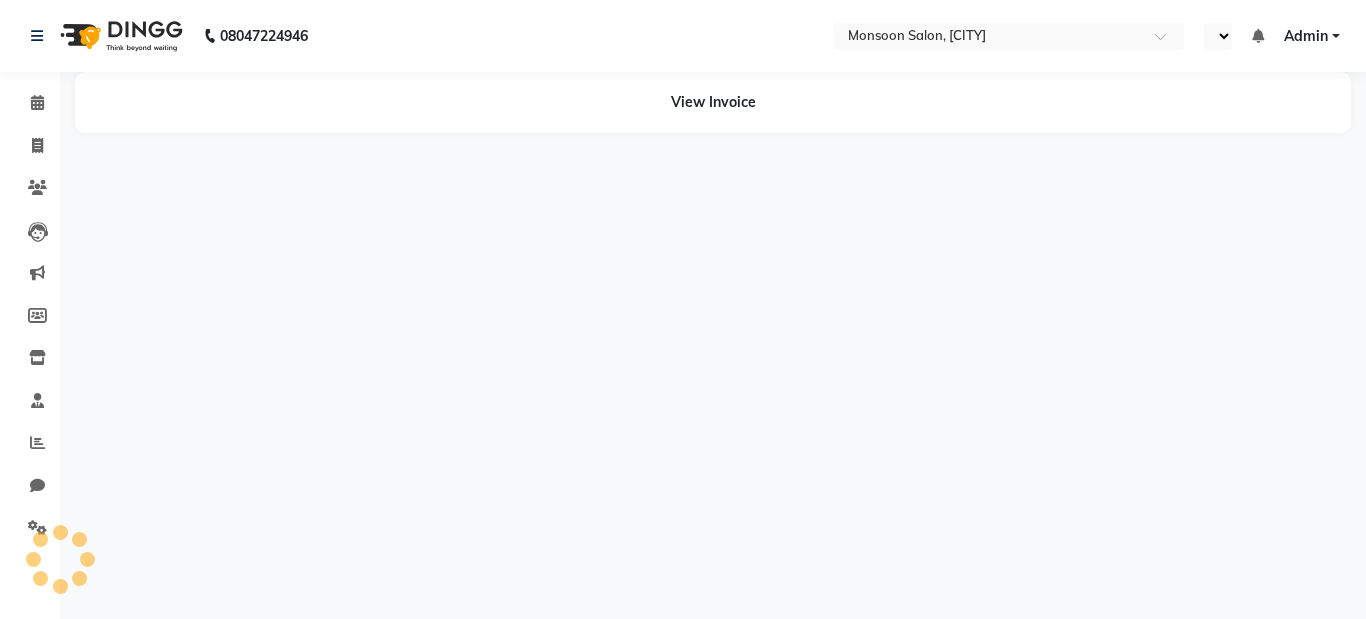 select on "en" 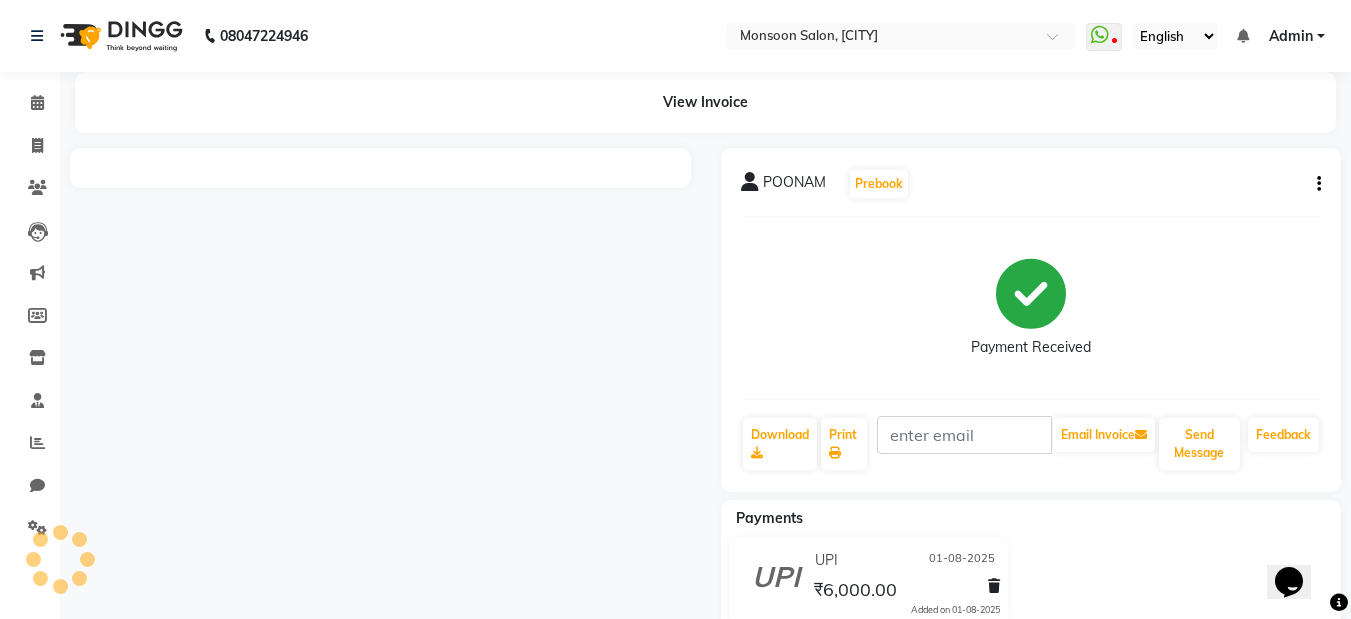 scroll, scrollTop: 0, scrollLeft: 0, axis: both 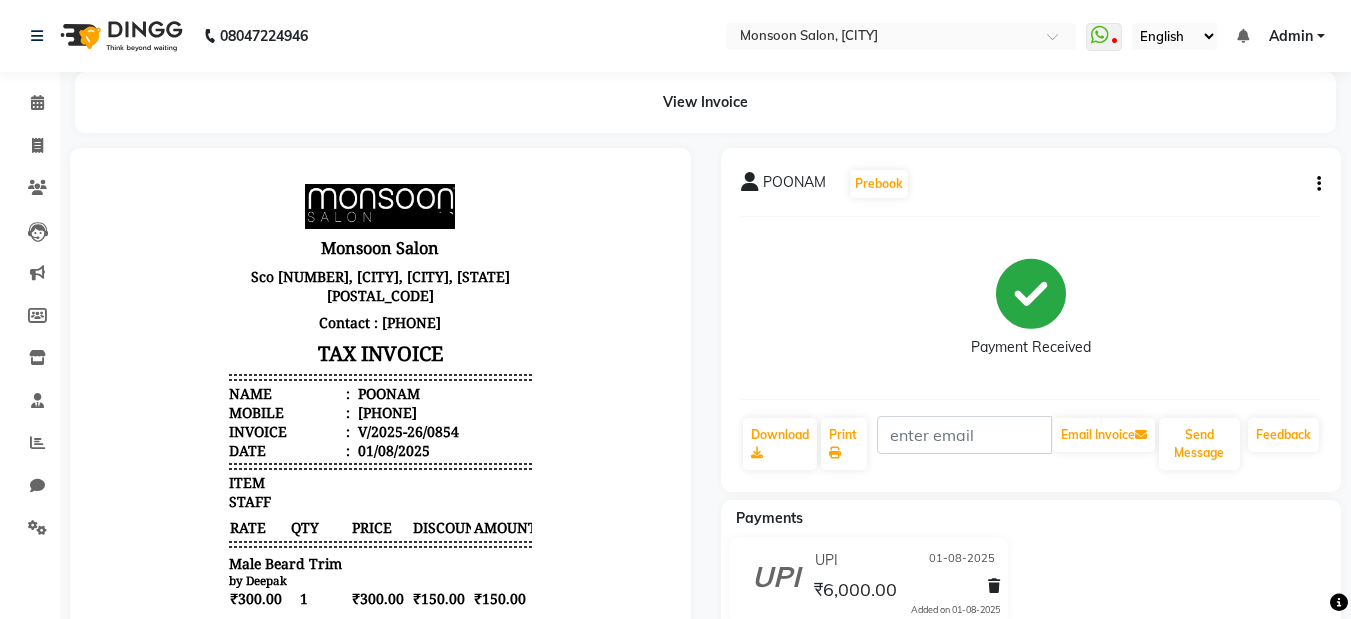 click on "POONAM   Prebook   Payment Received  Download  Print   Email Invoice   Send Message Feedback" 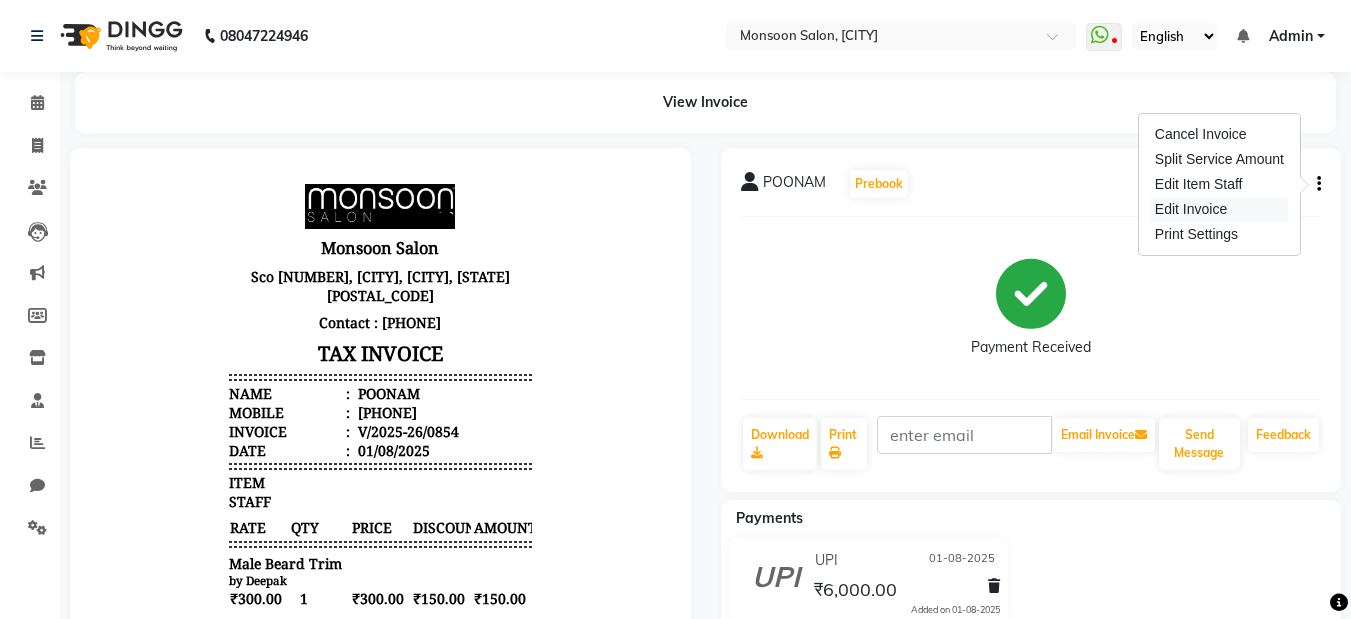 click on "Edit Invoice" at bounding box center (1219, 209) 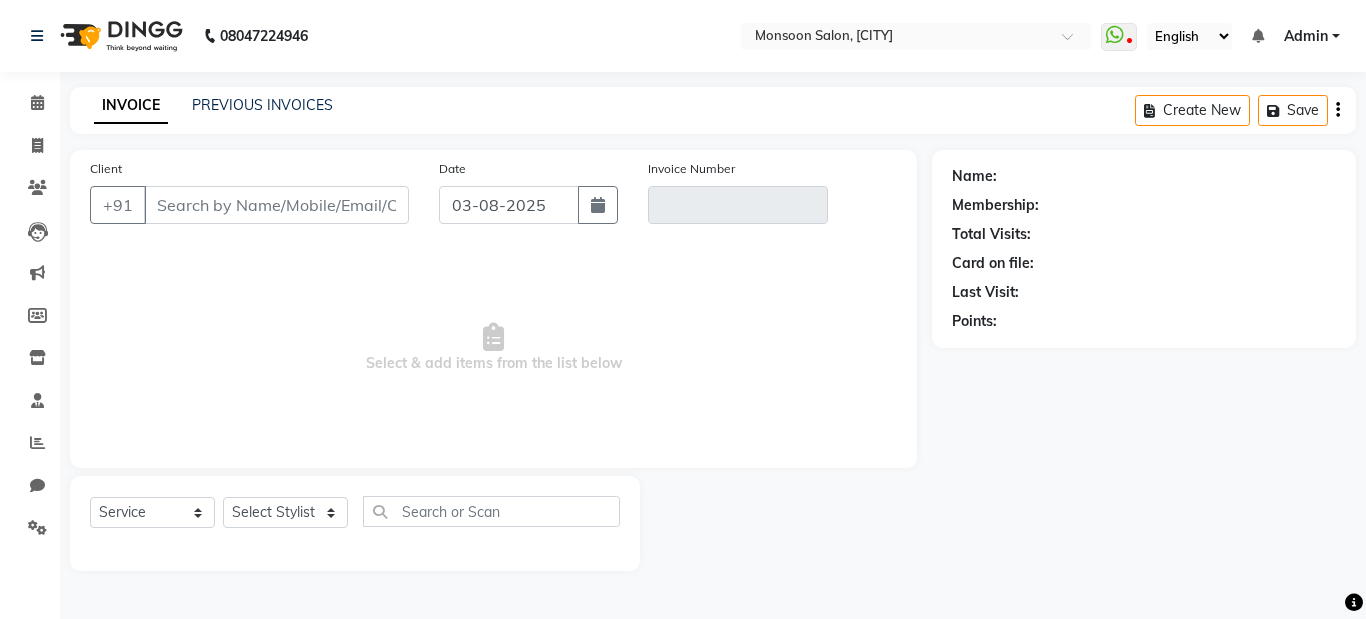 type on "9350754550" 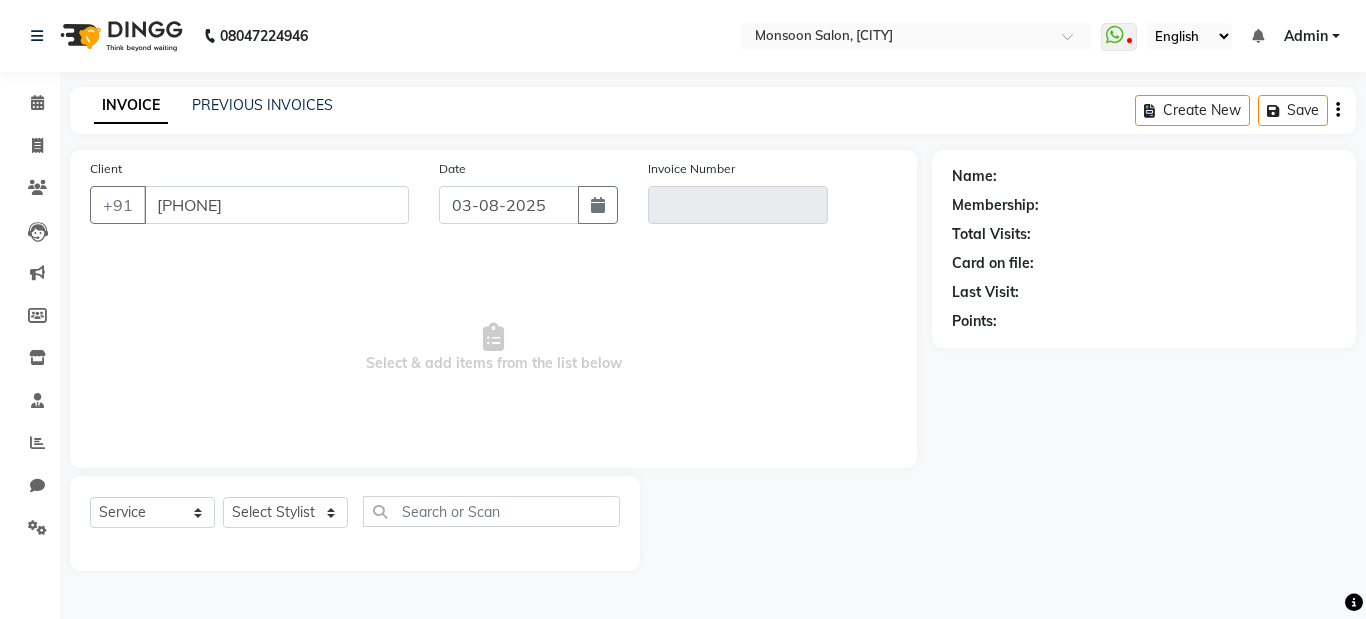 type on "V/2025-26/0854" 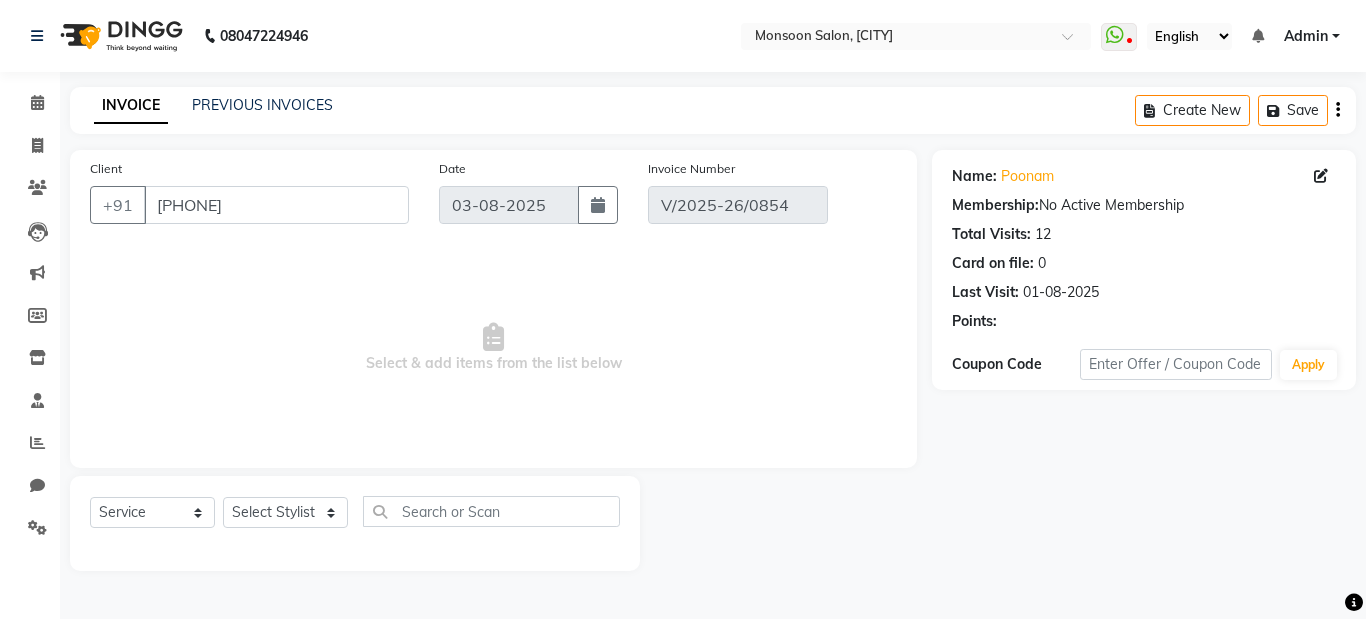 type on "01-08-2025" 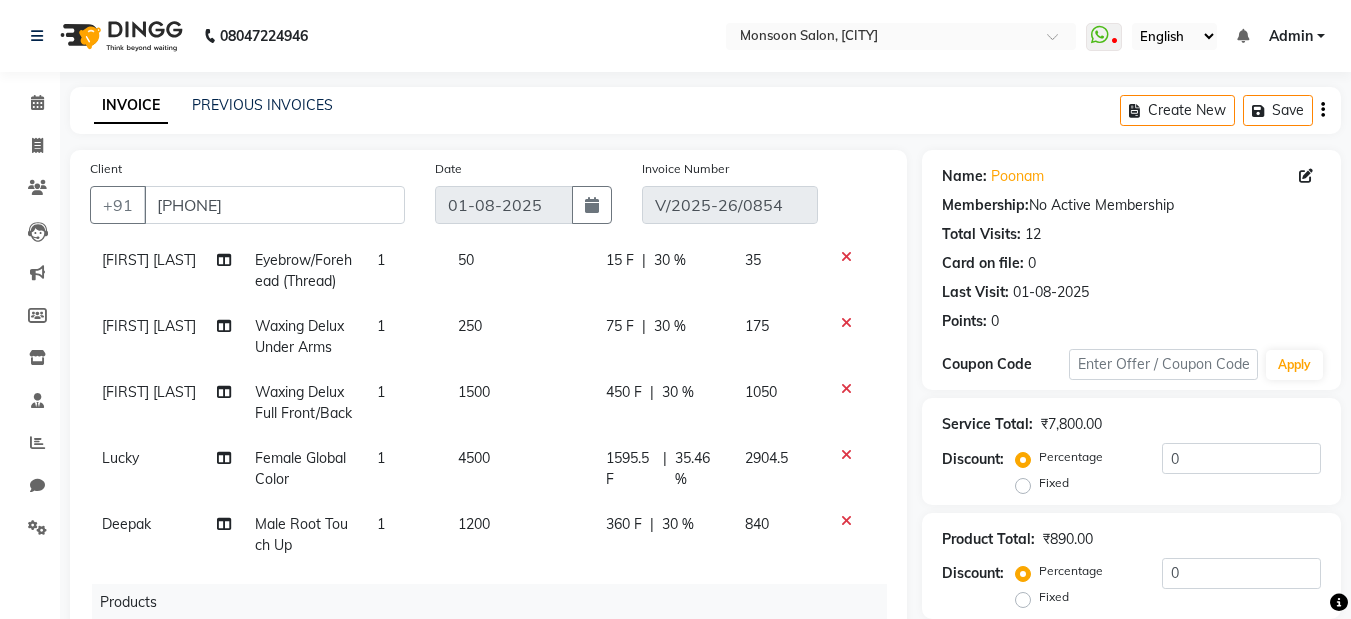 scroll, scrollTop: 194, scrollLeft: 0, axis: vertical 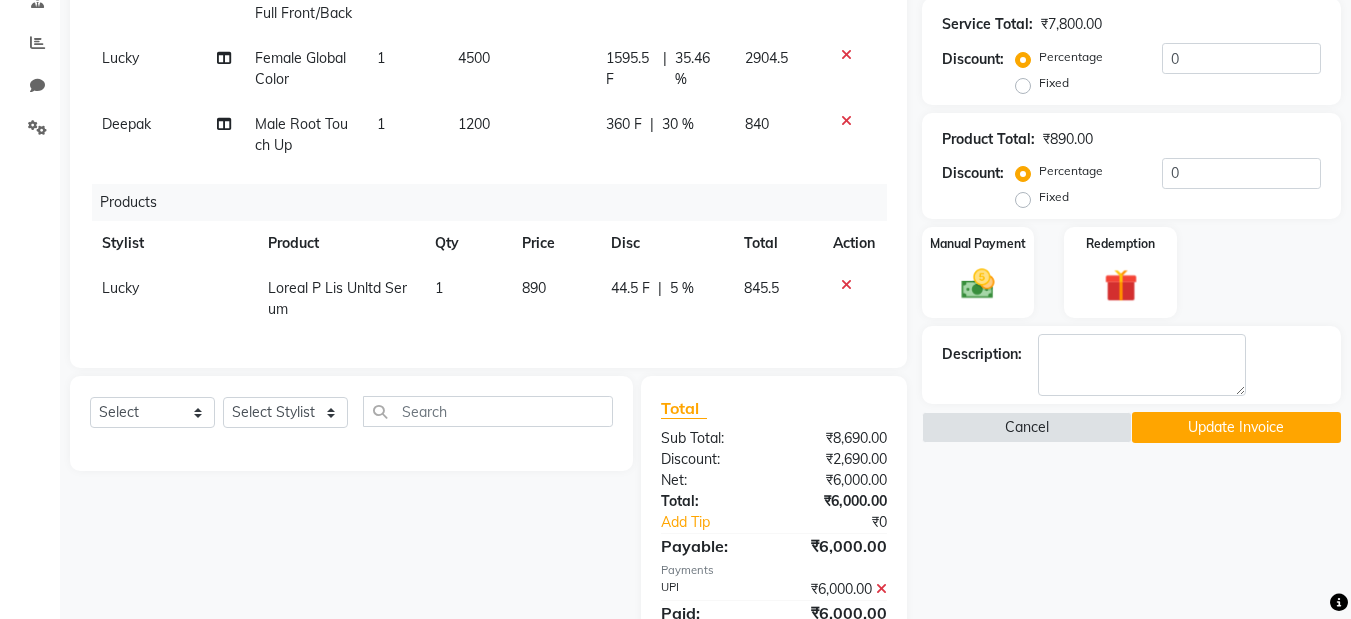 click 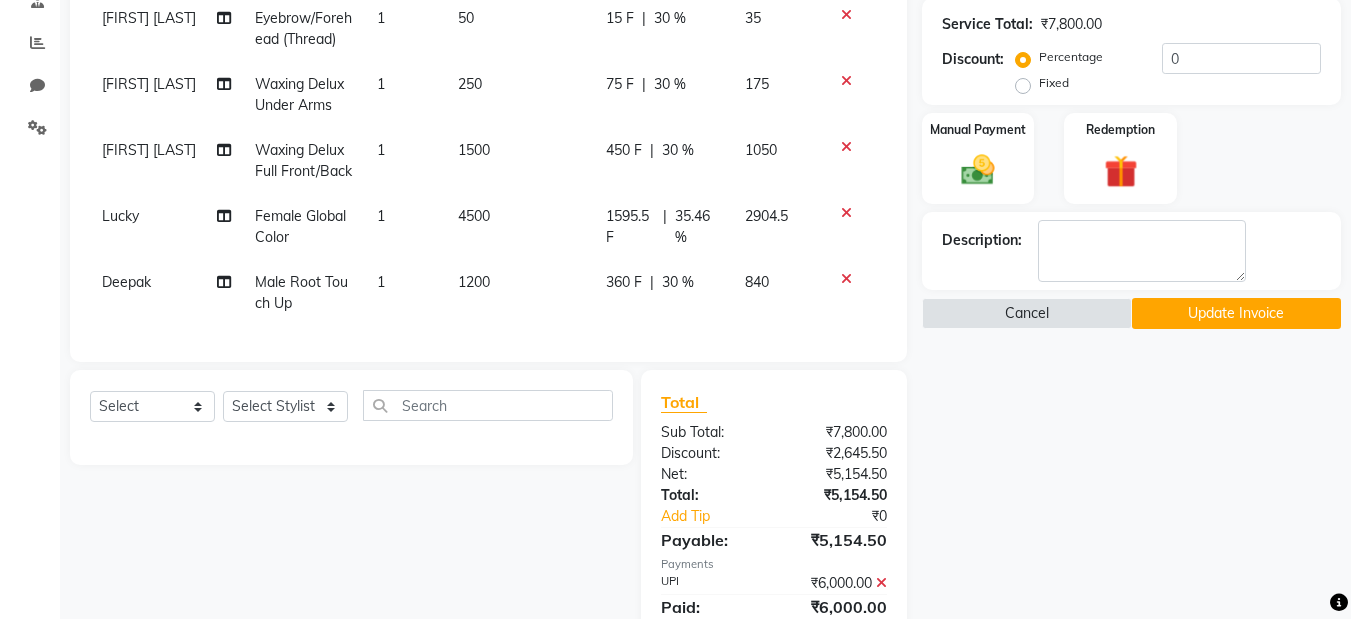 click on "Update Invoice" 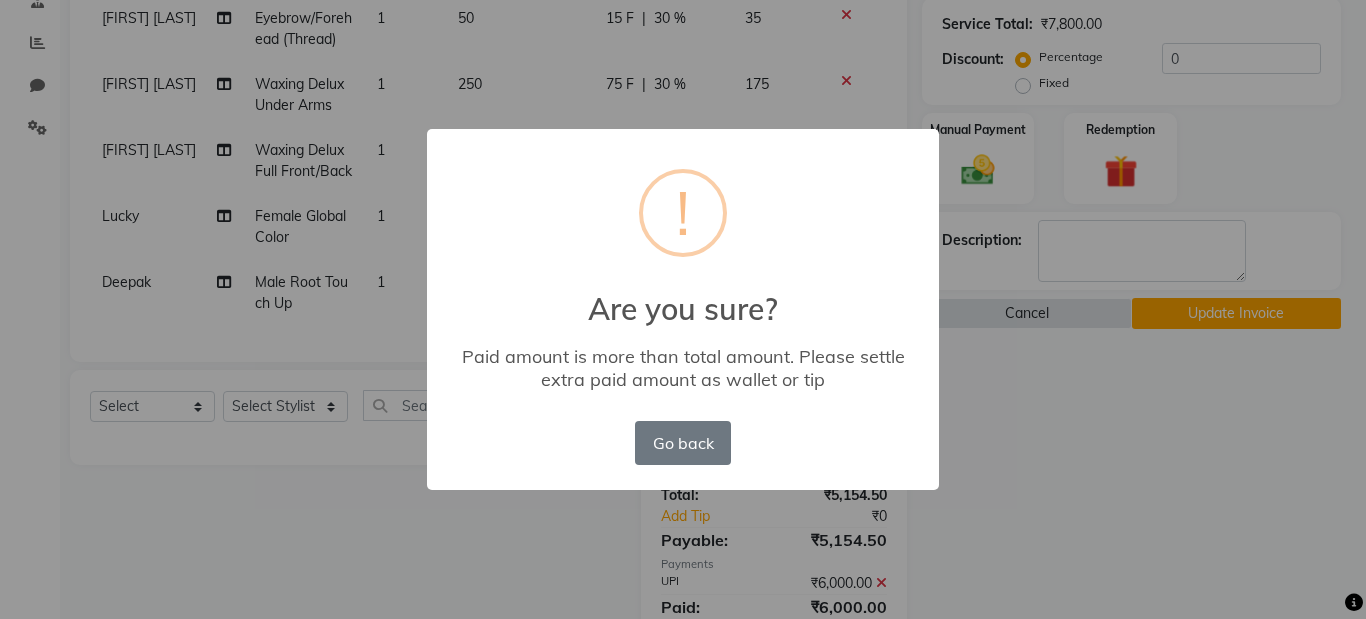 click on "× ! Are you sure? Paid amount is more than total amount. Please settle extra paid amount as wallet or tip Go back No OK" at bounding box center [683, 309] 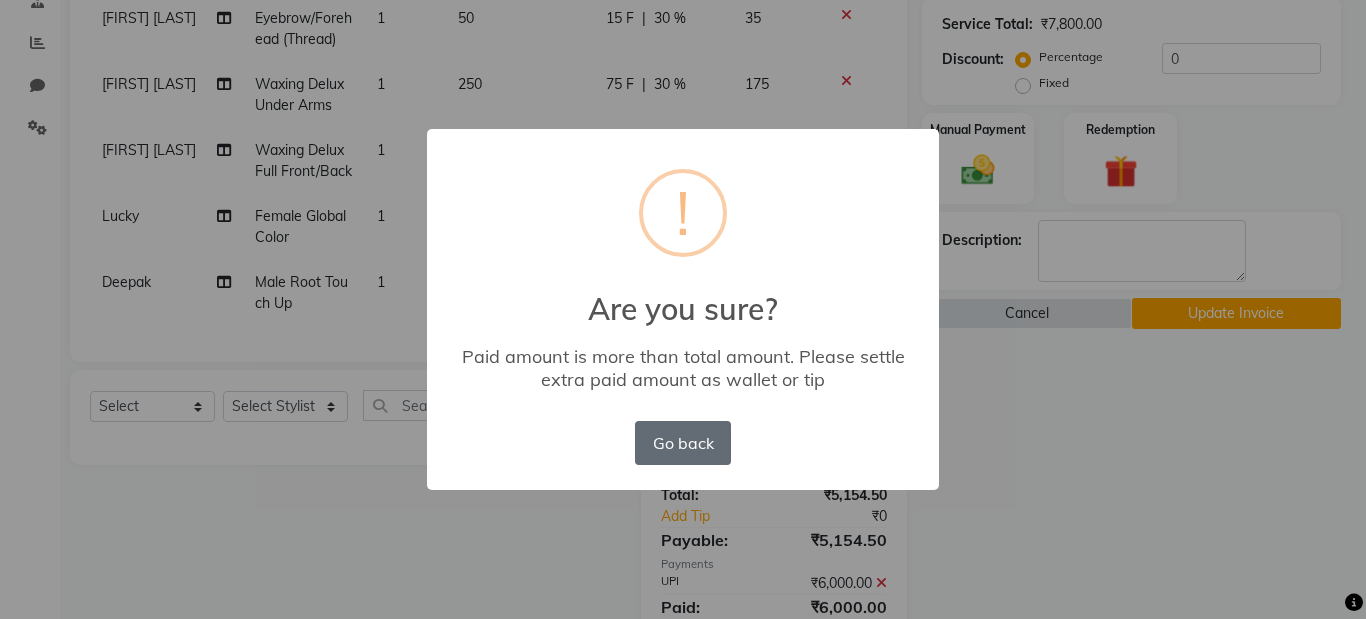 click on "Go back" at bounding box center [683, 443] 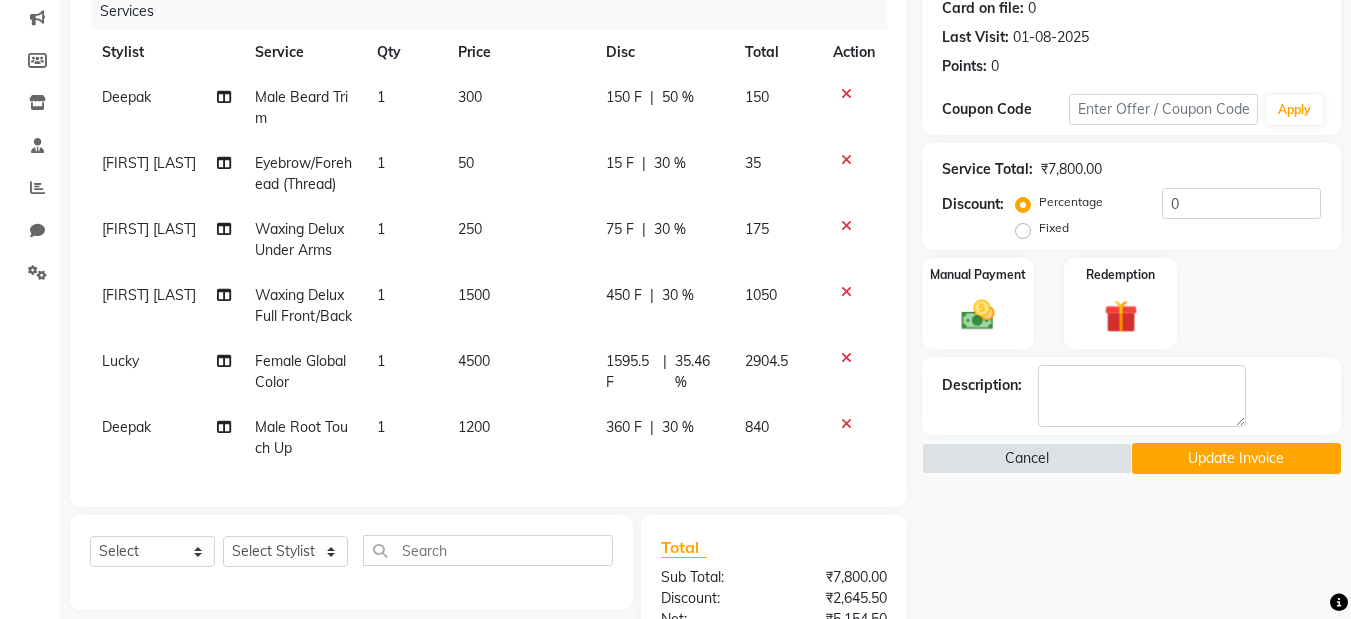 scroll, scrollTop: 300, scrollLeft: 0, axis: vertical 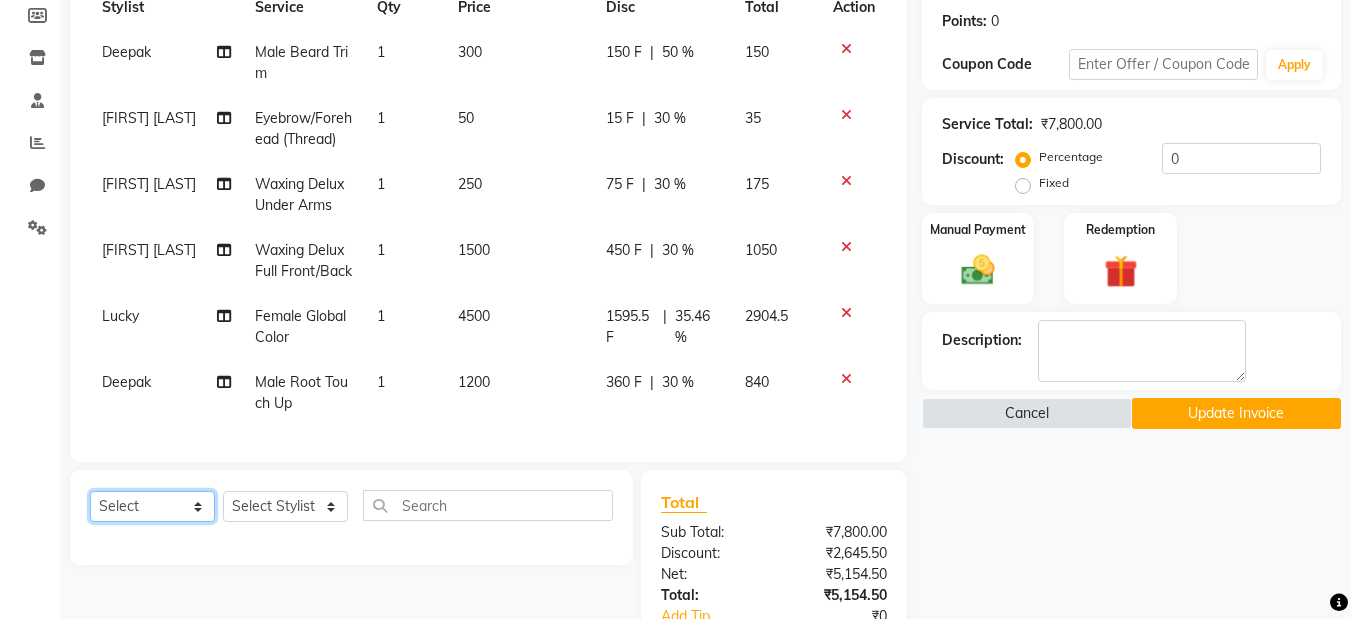 click on "Select  Service  Product  Membership  Package Voucher Prepaid Gift Card" 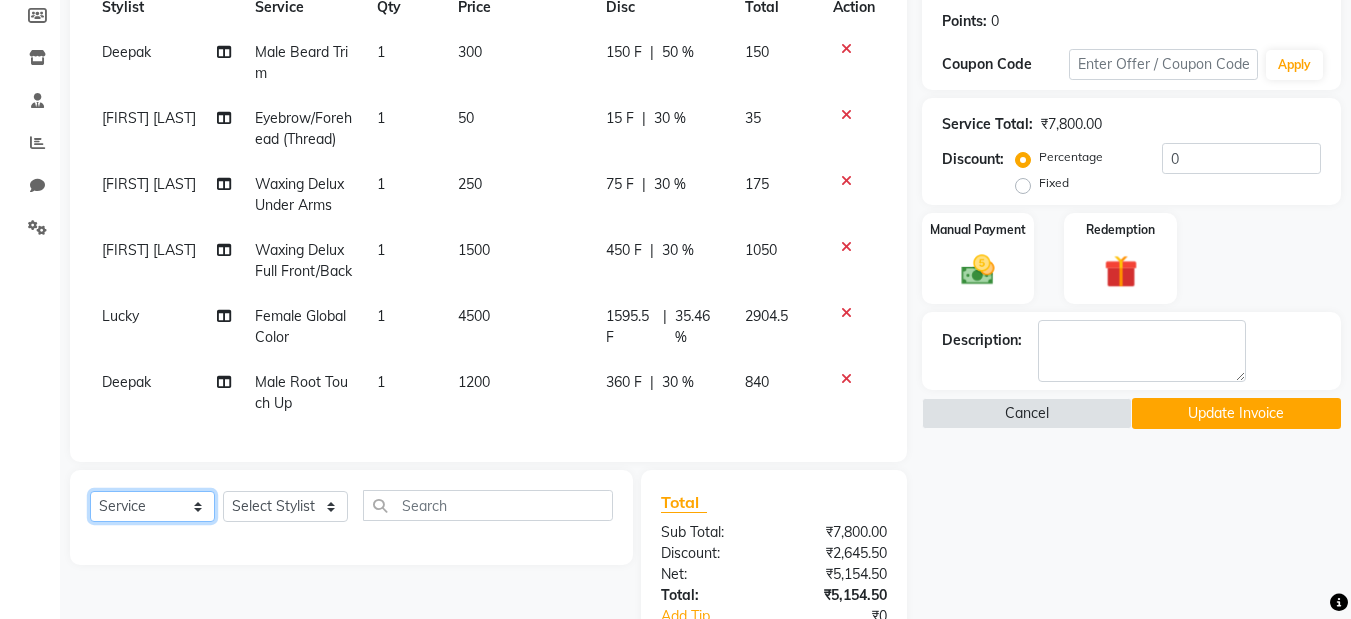 click on "Select  Service  Product  Membership  Package Voucher Prepaid Gift Card" 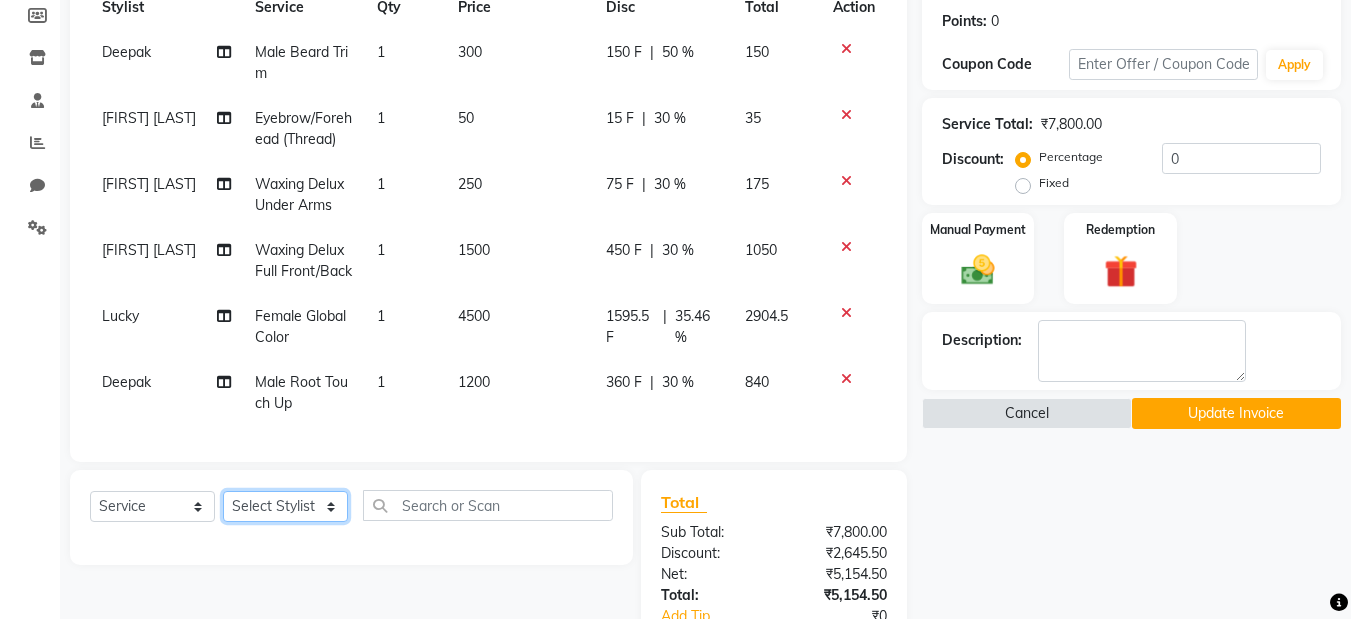 click on "Select Stylist Deepak  Kirti Lucky Madhu manager Mohd. Kasib Mukesh Nadeem Naina Badhai SAGAR Simran Mishra" 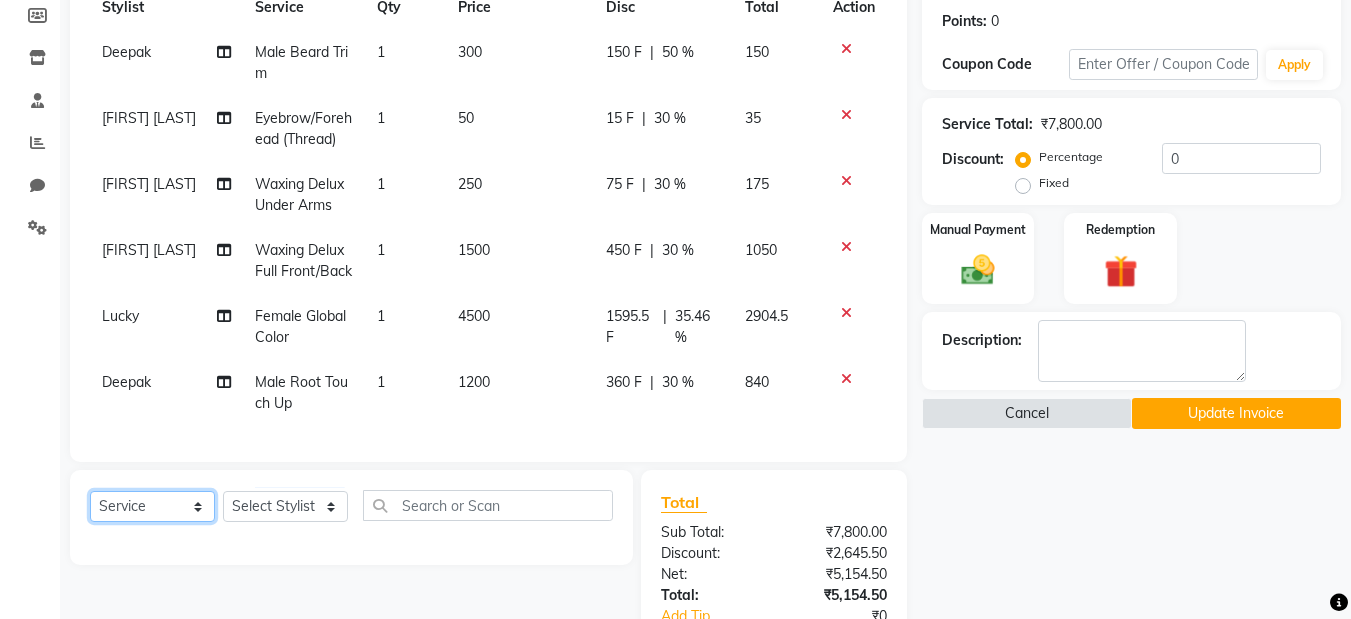 click on "Select  Service  Product  Membership  Package Voucher Prepaid Gift Card" 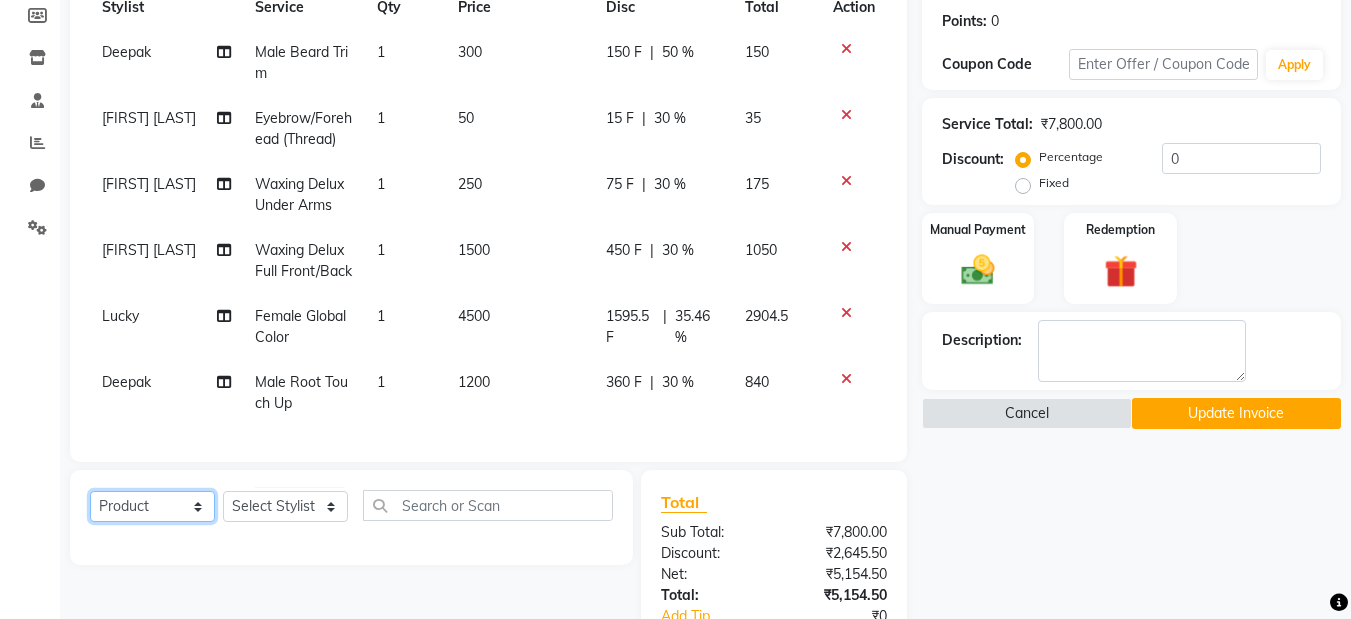 click on "Select  Service  Product  Membership  Package Voucher Prepaid Gift Card" 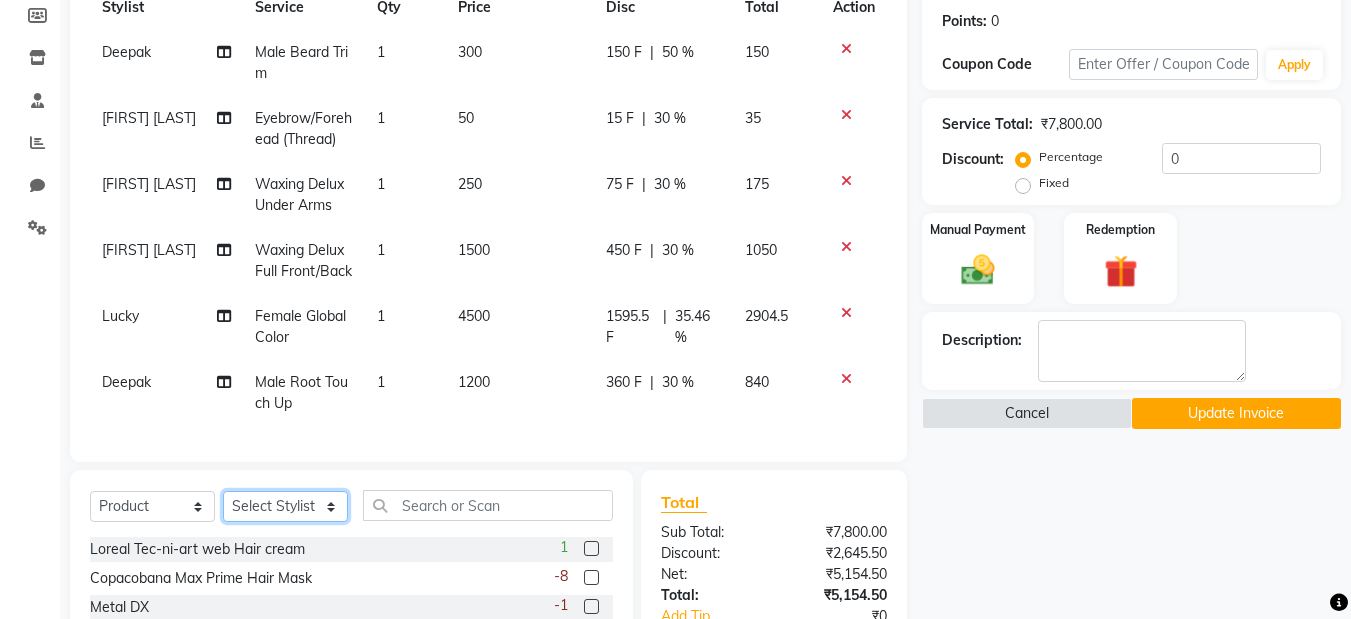 click on "Select Stylist Deepak  Kirti Lucky Madhu manager Mohd. Kasib Mukesh Nadeem Naina Badhai SAGAR Simran Mishra" 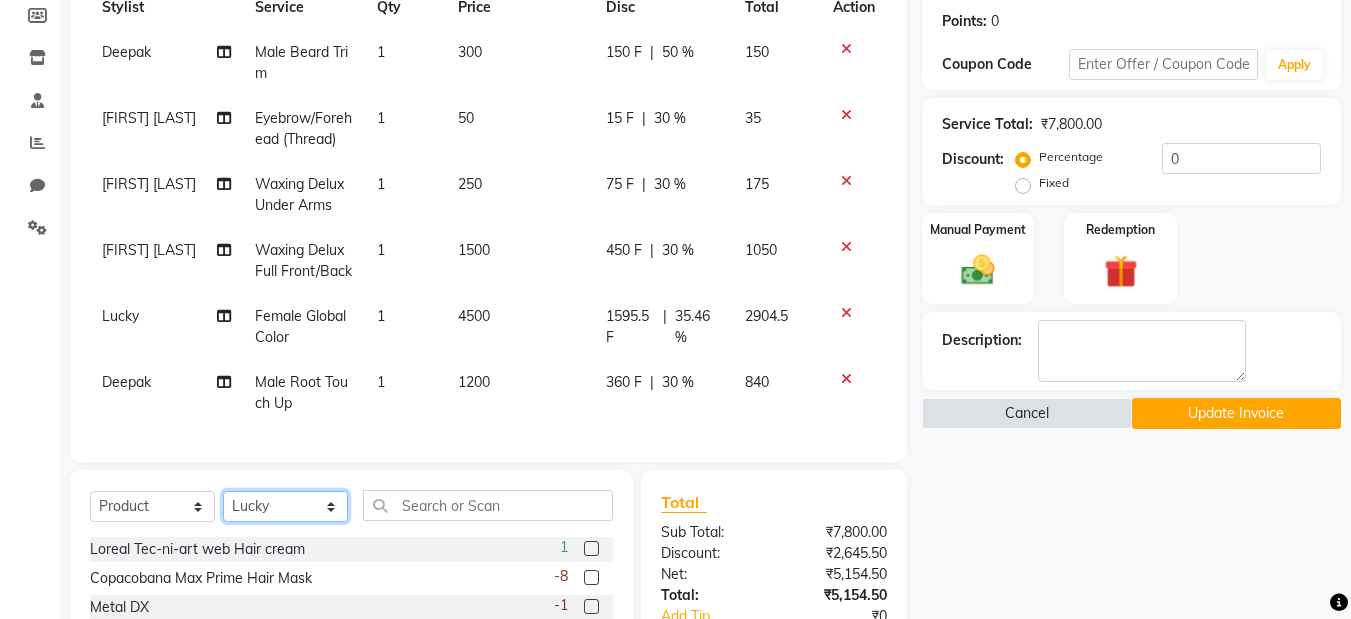 click on "Select Stylist Deepak  Kirti Lucky Madhu manager Mohd. Kasib Mukesh Nadeem Naina Badhai SAGAR Simran Mishra" 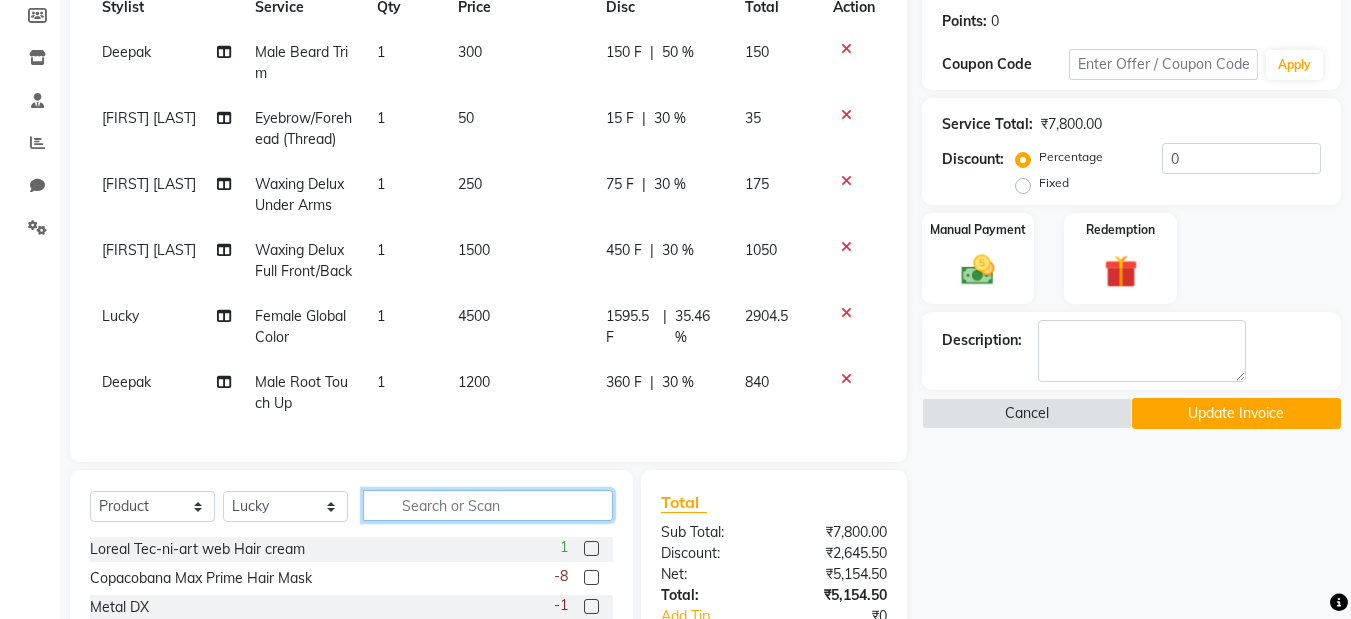click 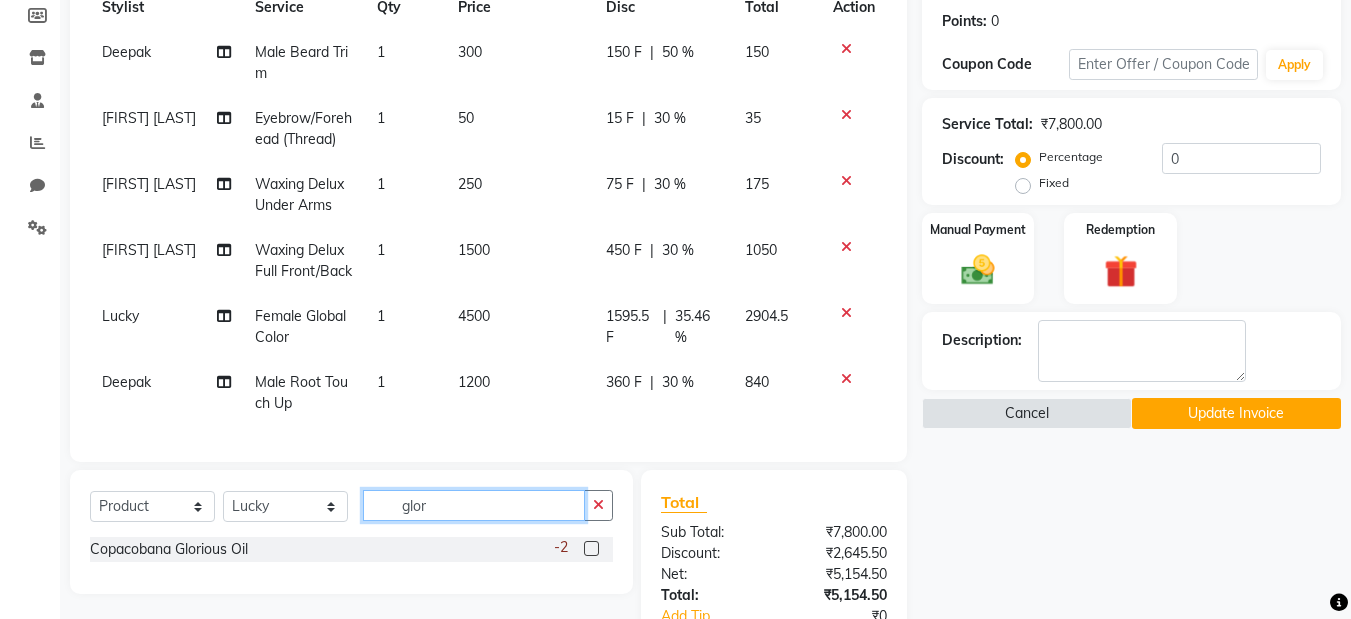 type on "glor" 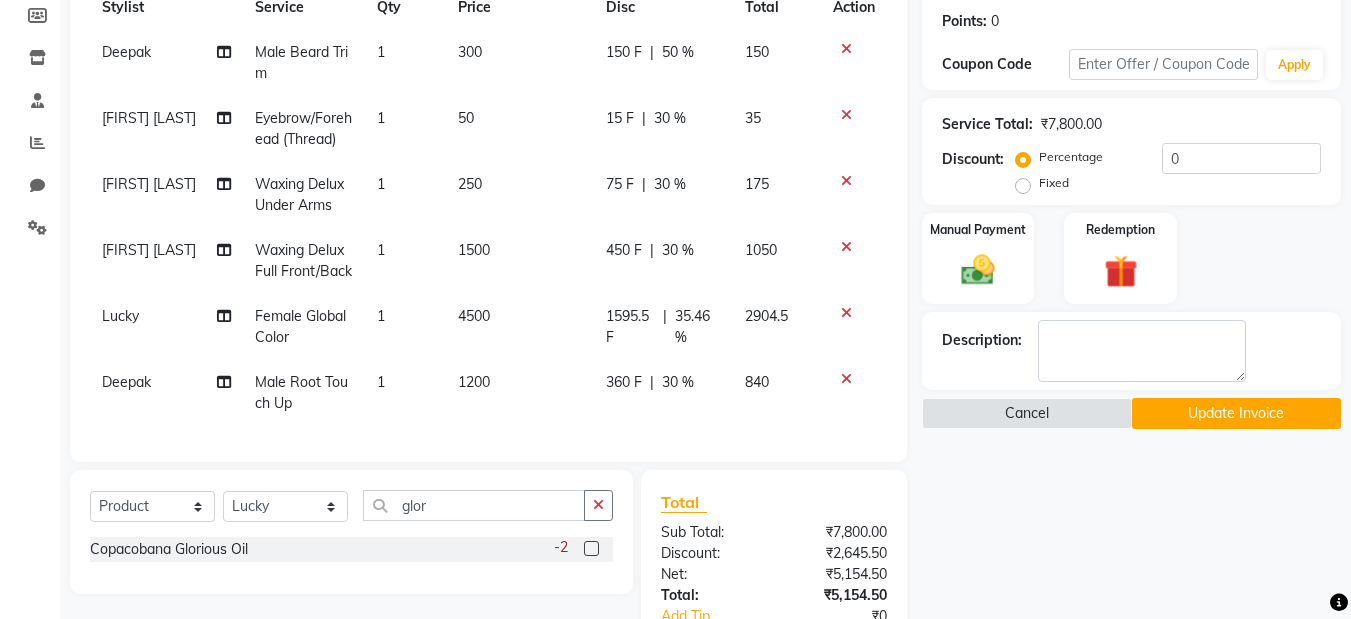 click on "Copacobana Glorious Oil  -2" 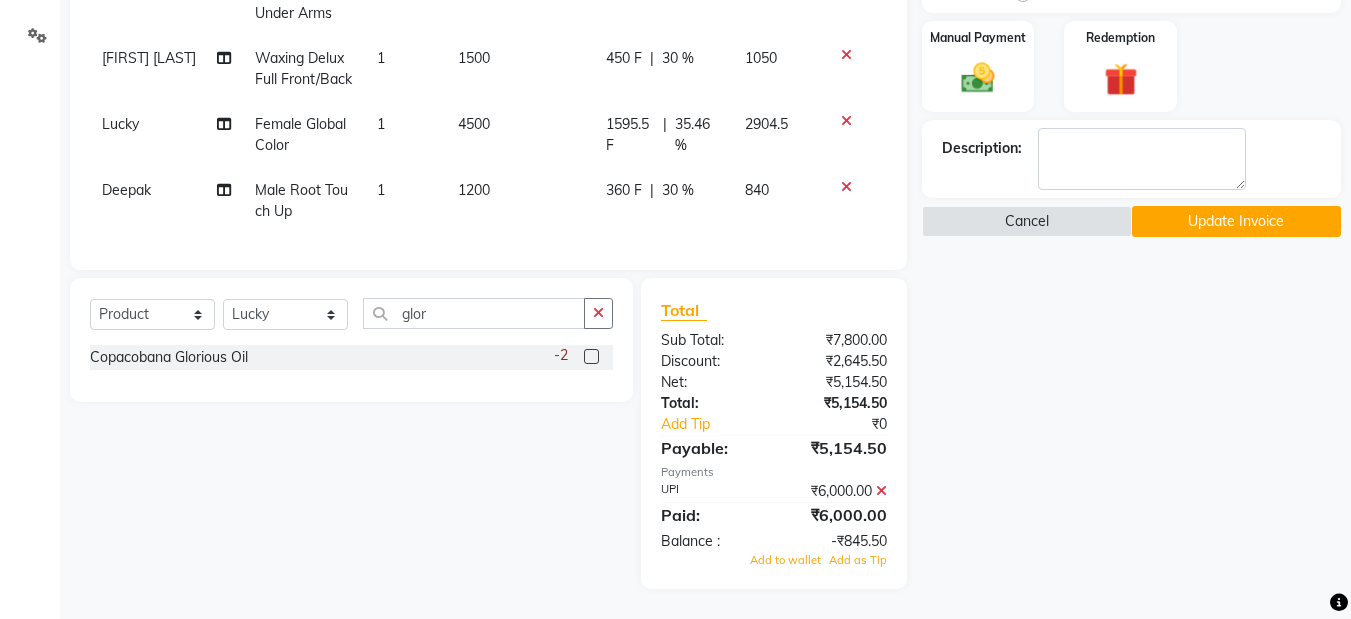 click 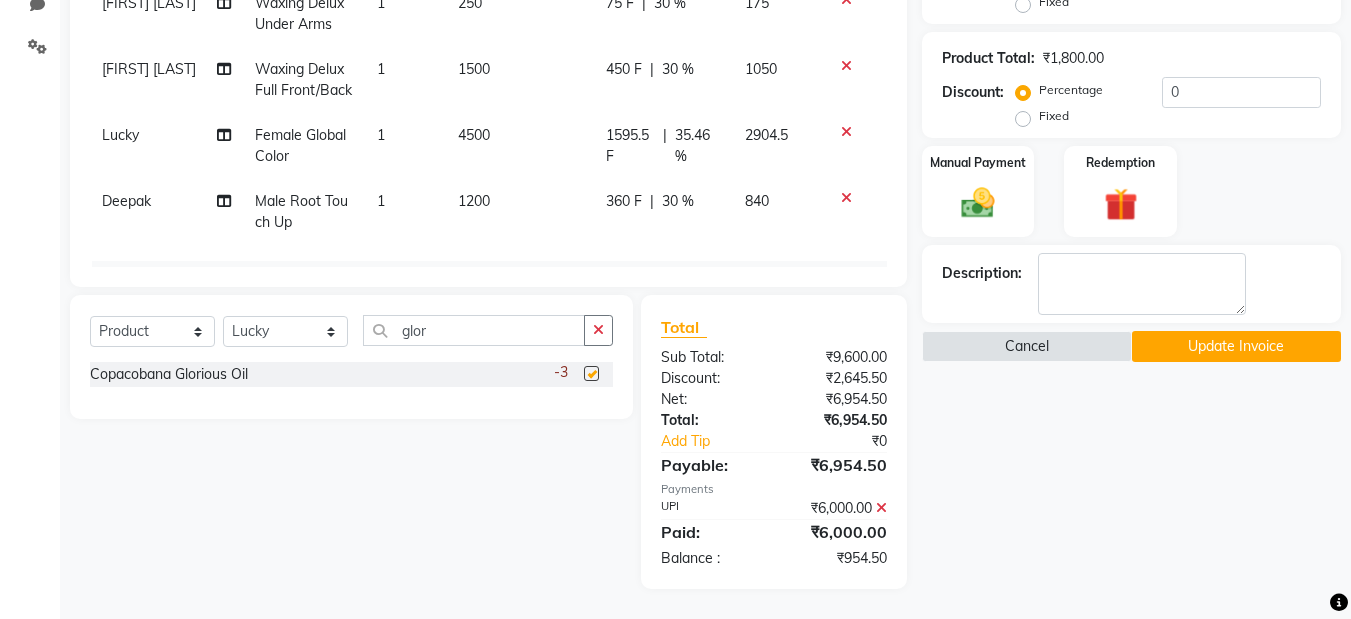 scroll, scrollTop: 481, scrollLeft: 0, axis: vertical 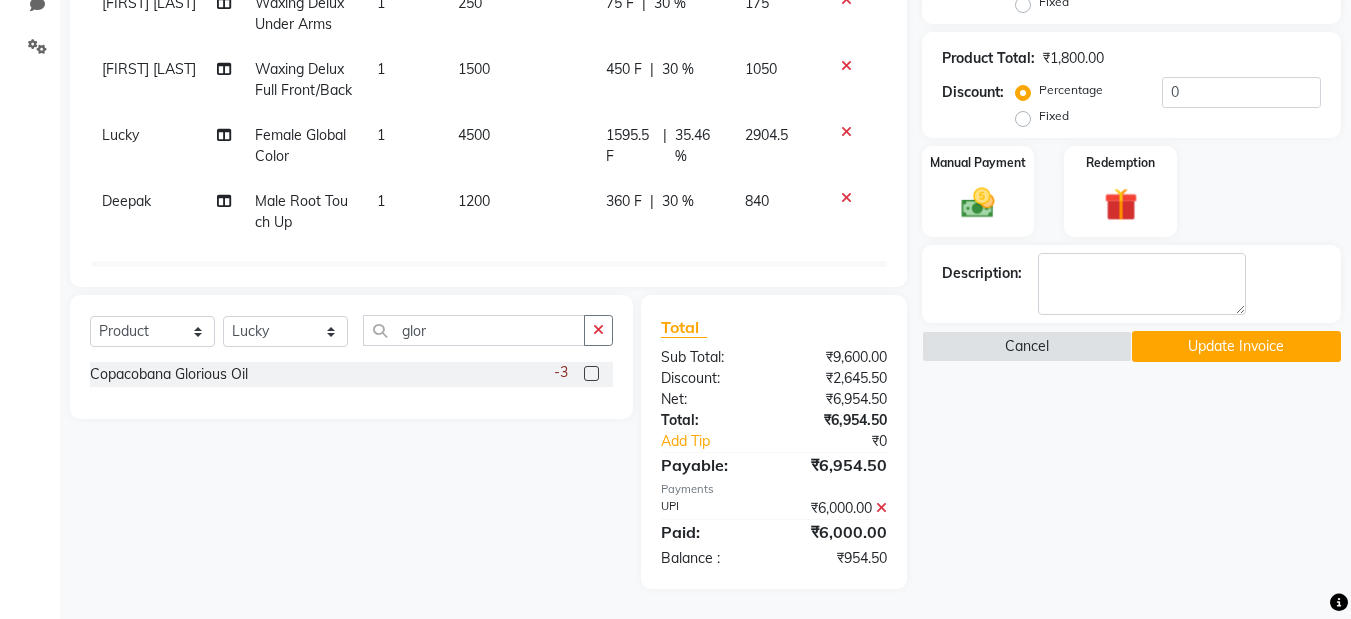 checkbox on "false" 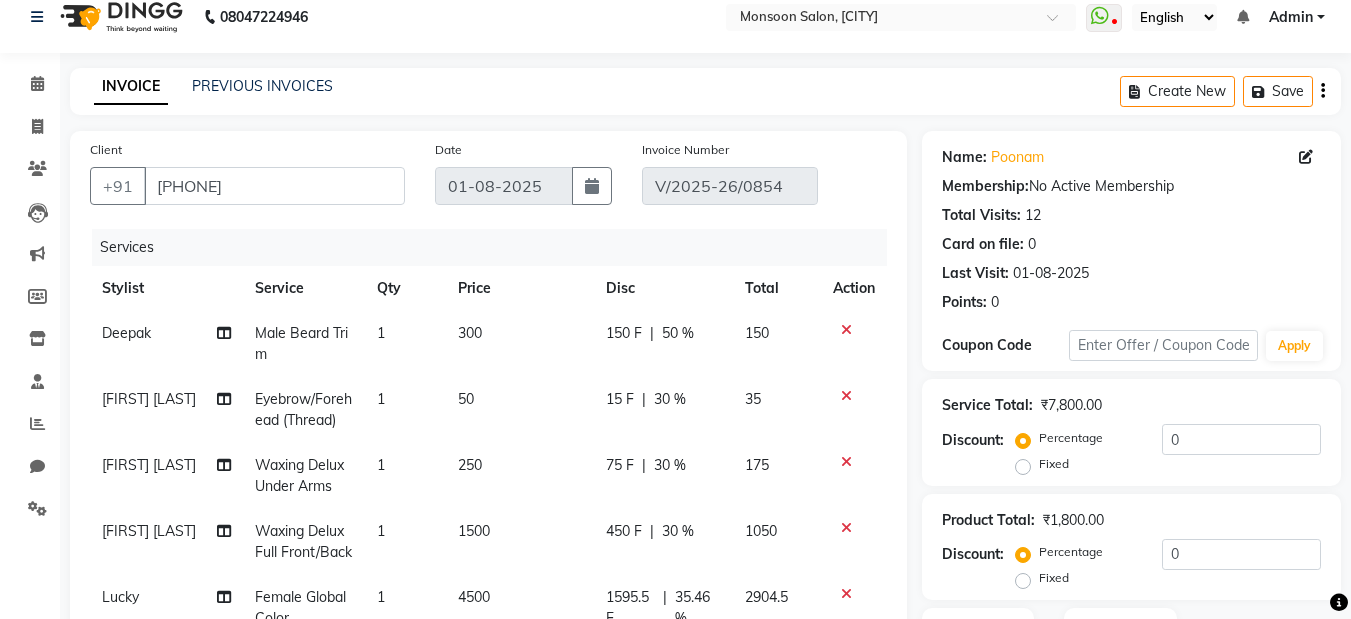 scroll, scrollTop: 0, scrollLeft: 0, axis: both 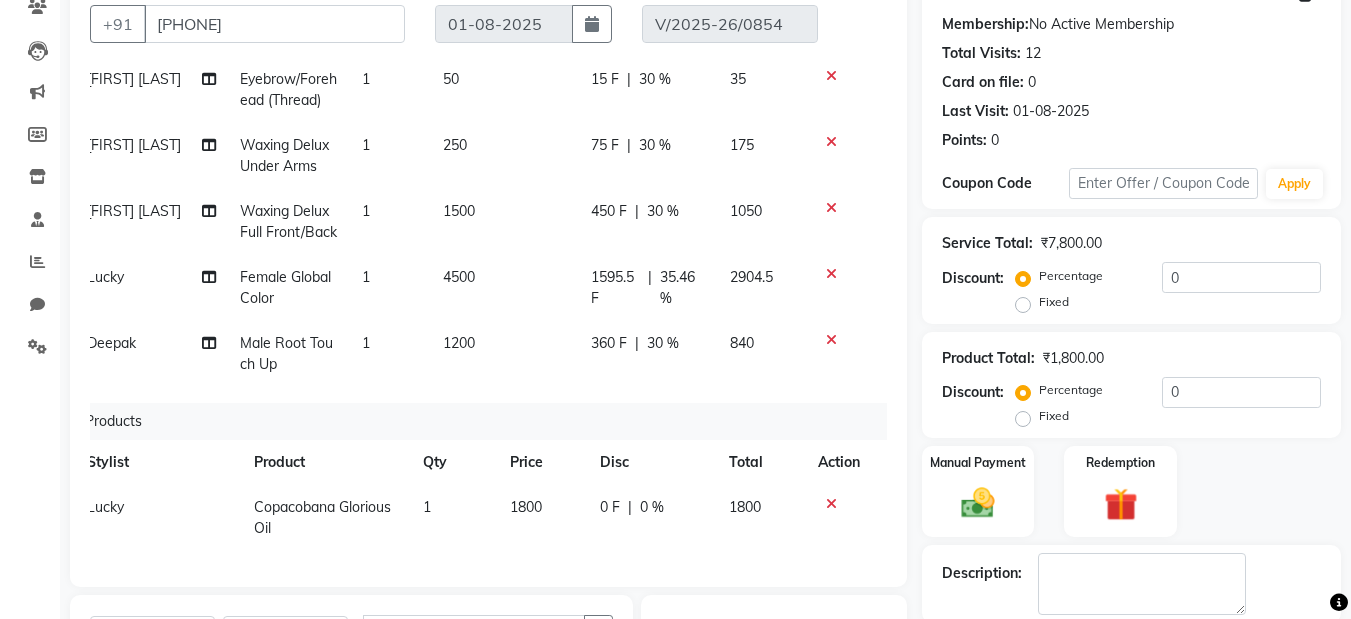 click on "0 %" 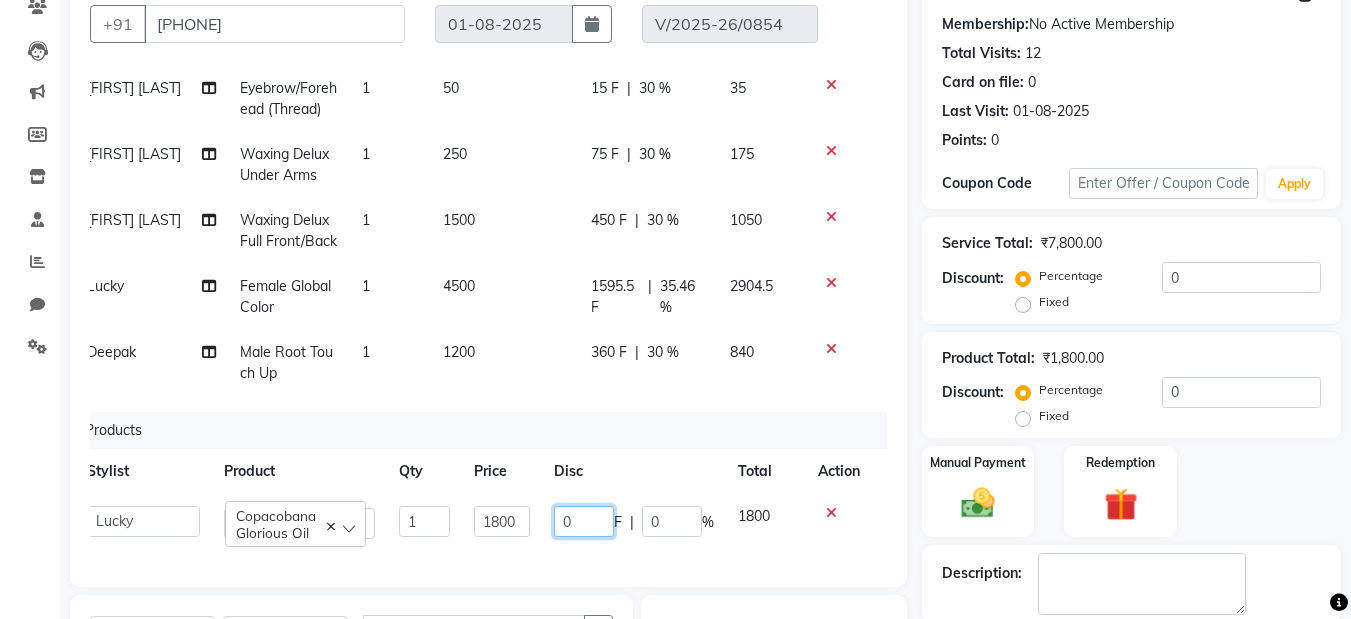 click on "0" 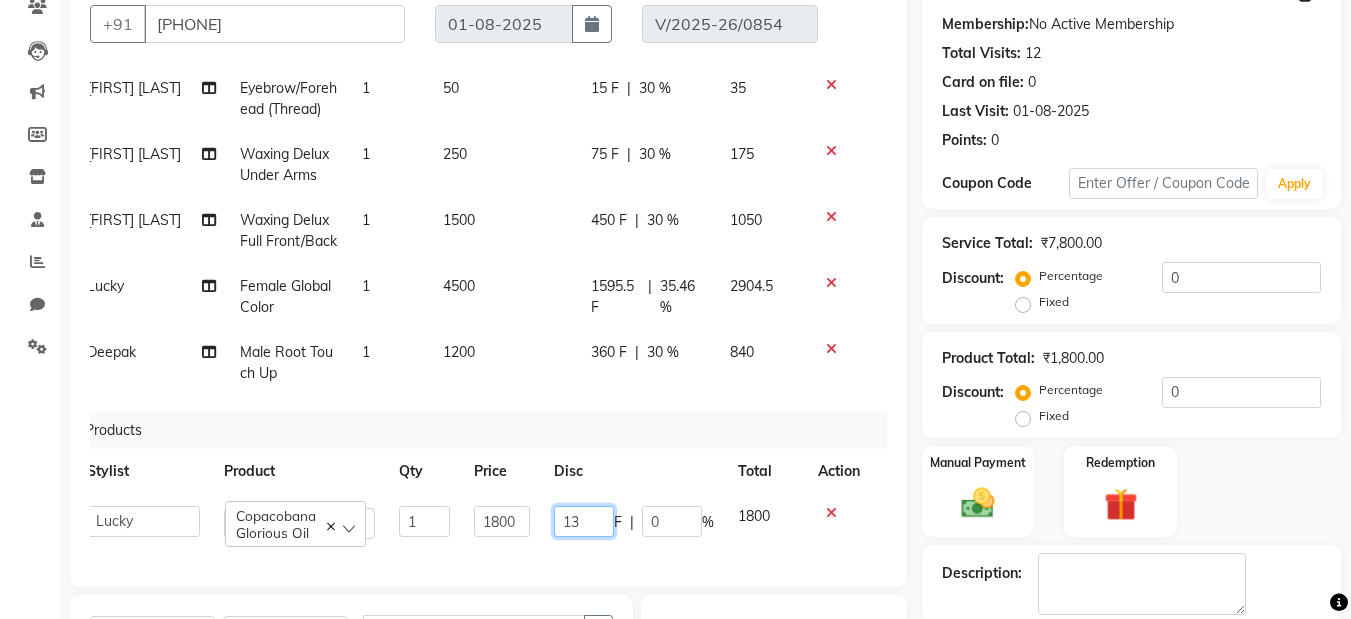 type on "135" 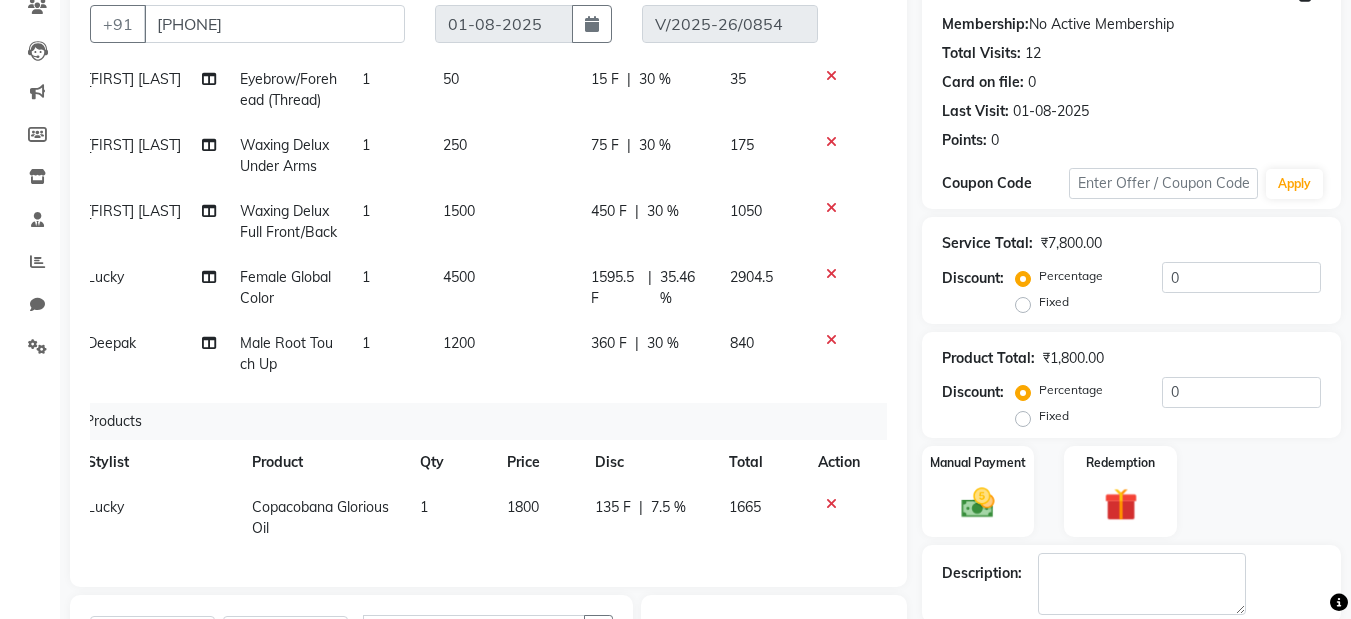 scroll, scrollTop: 194, scrollLeft: 15, axis: both 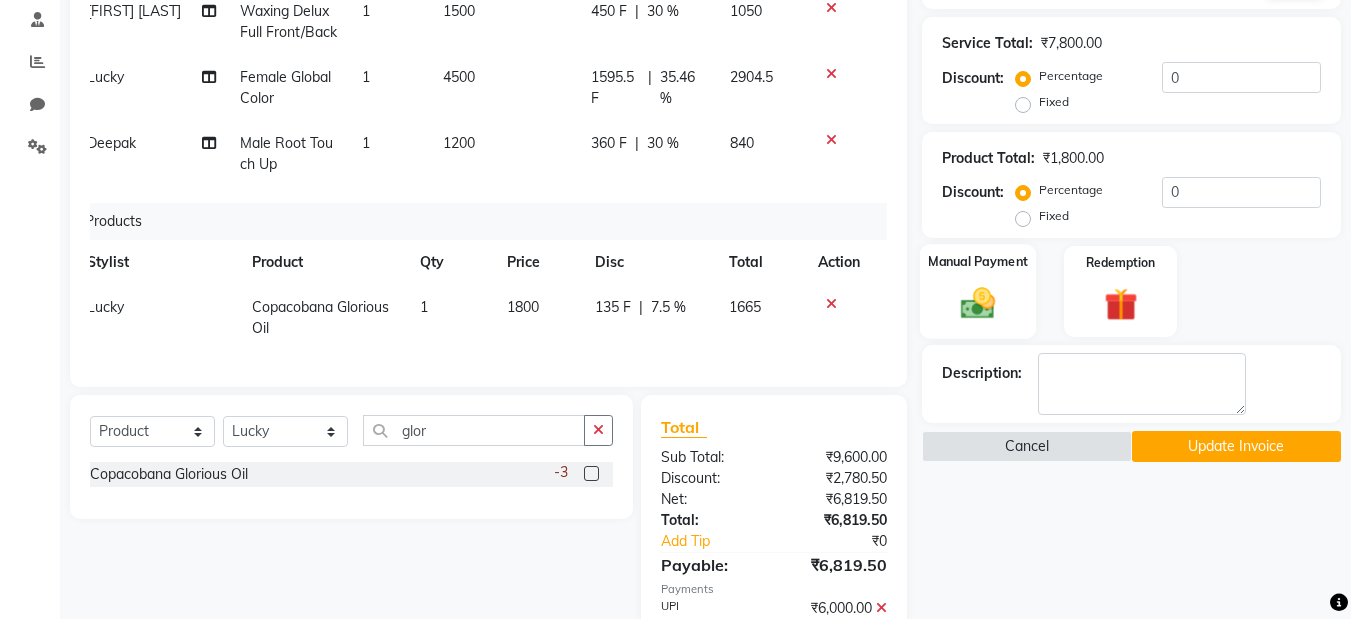 click 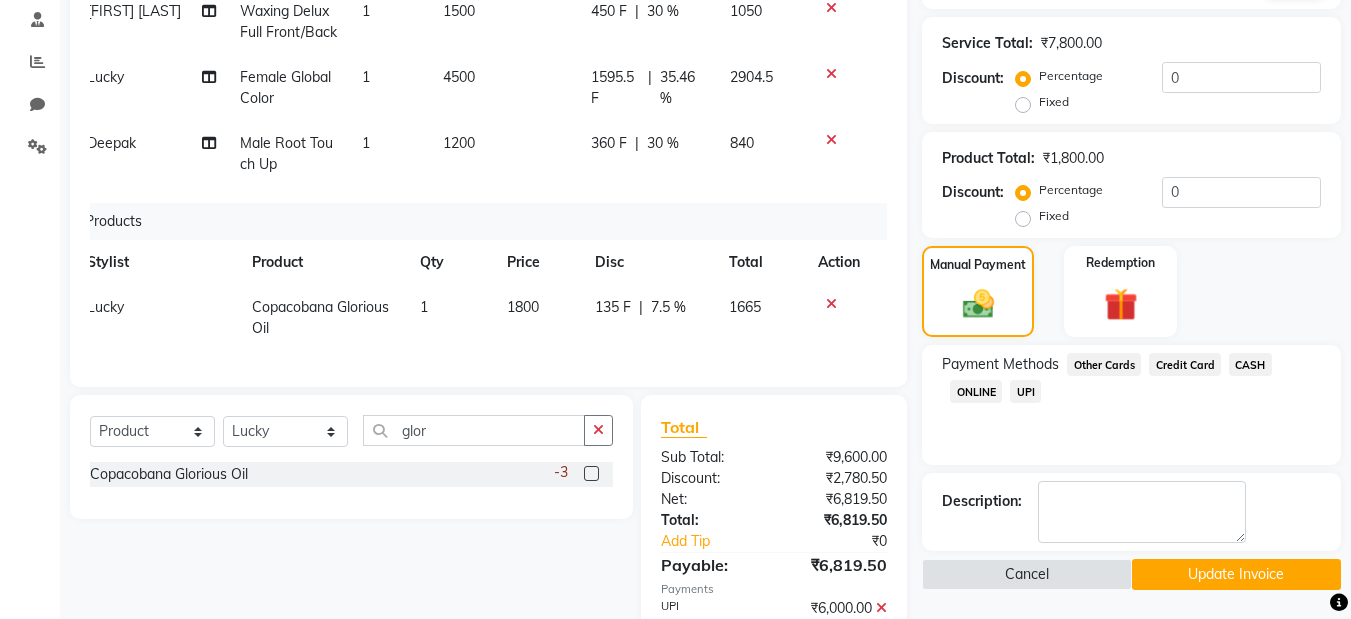 click on "UPI" 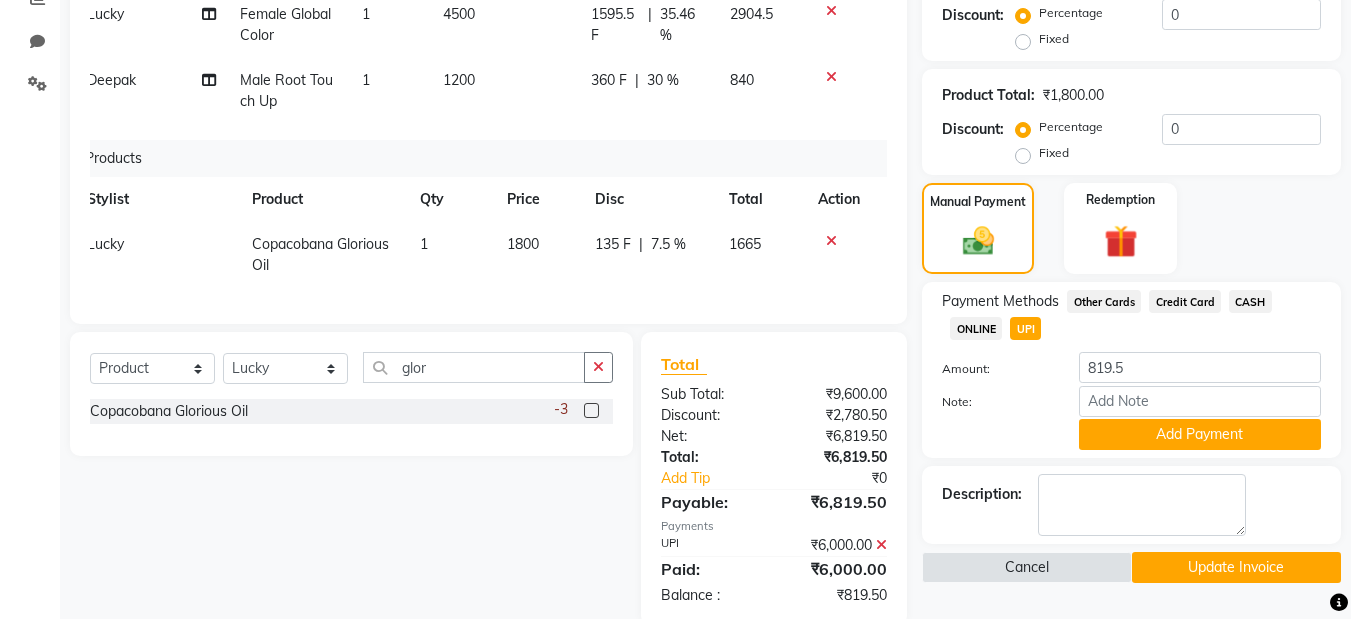 scroll, scrollTop: 481, scrollLeft: 0, axis: vertical 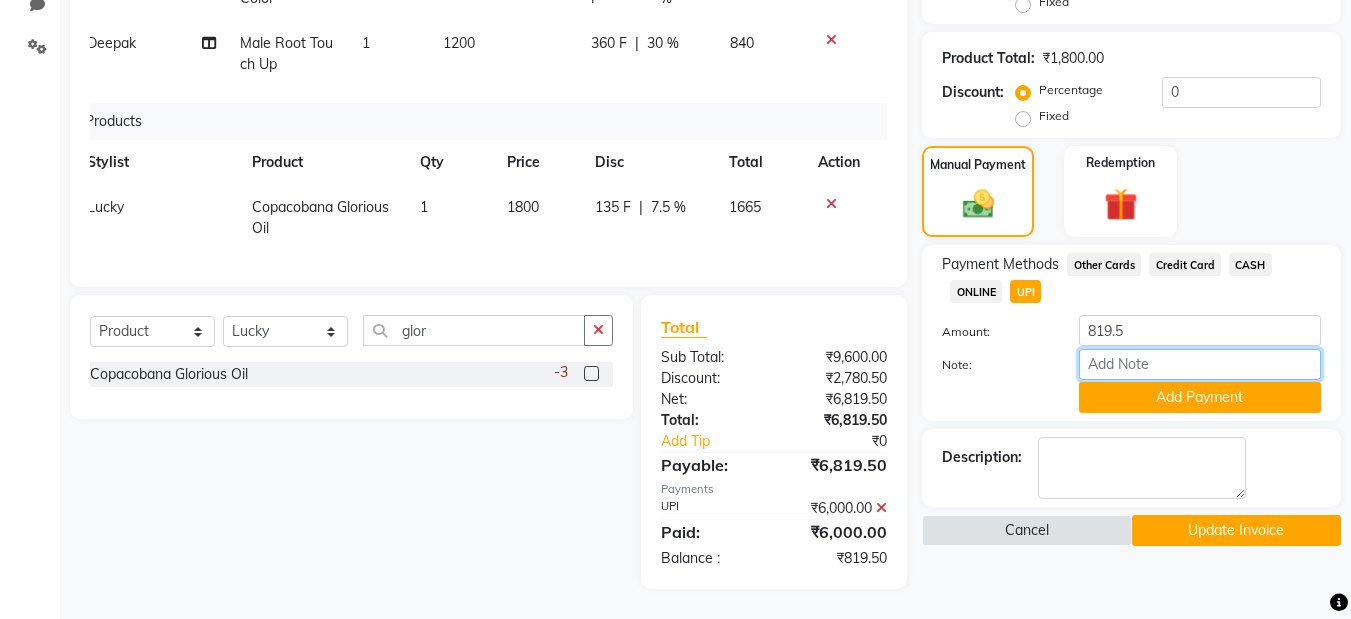 click on "Note:" at bounding box center (1200, 364) 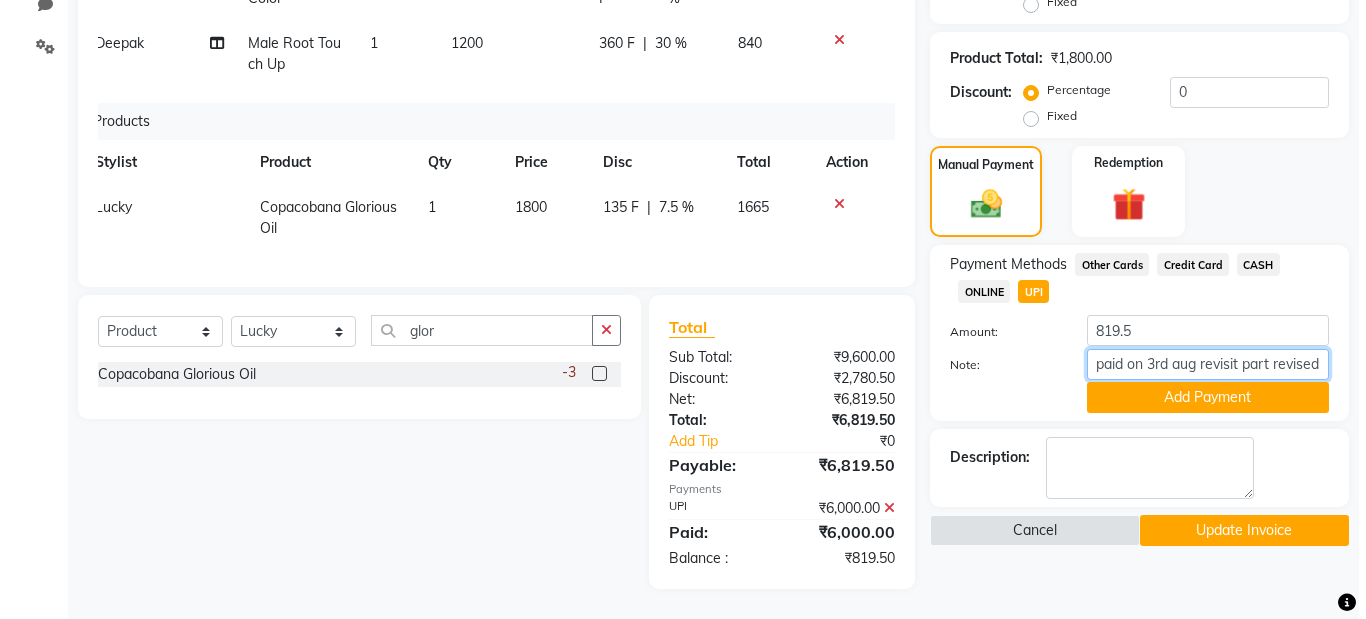 scroll, scrollTop: 0, scrollLeft: 1, axis: horizontal 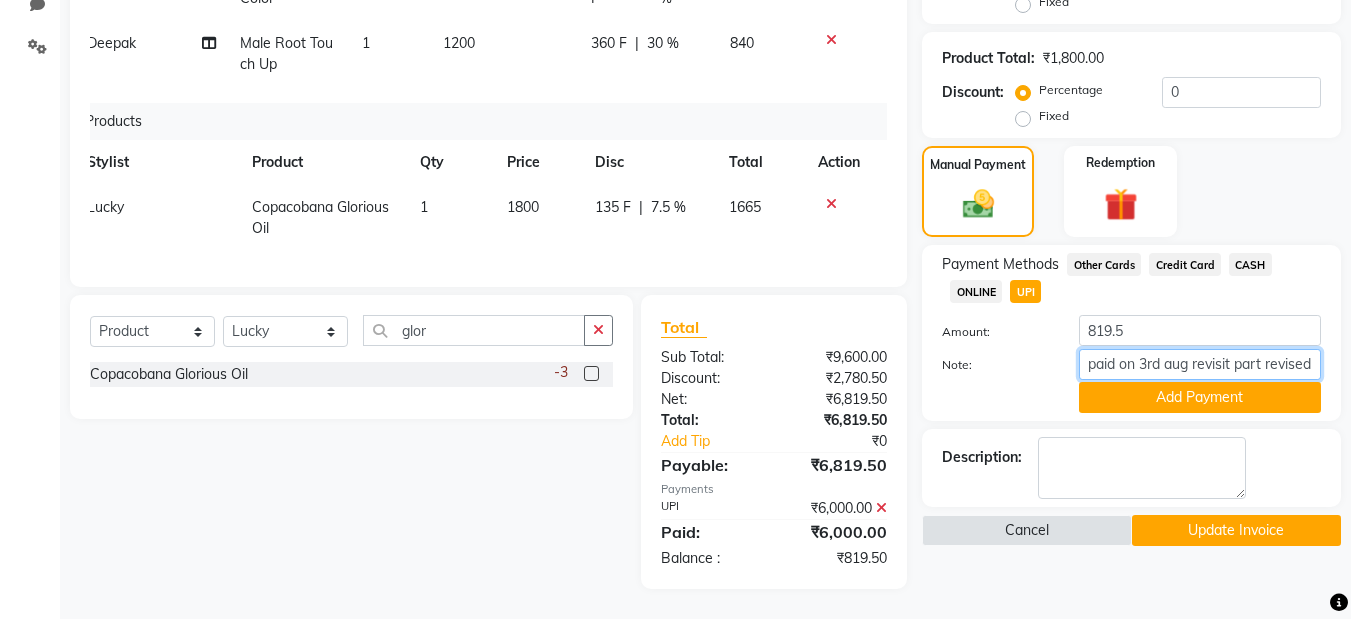 type on "paid on 3rd aug revisit part revised" 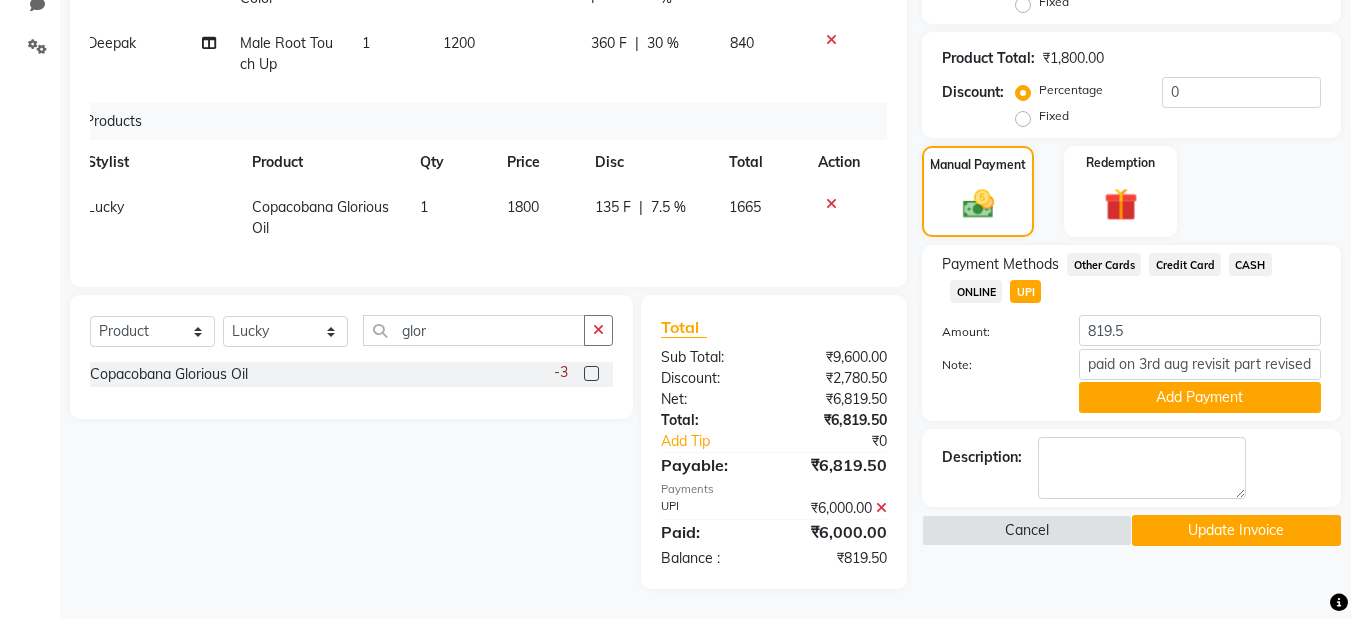 click on "Update Invoice" 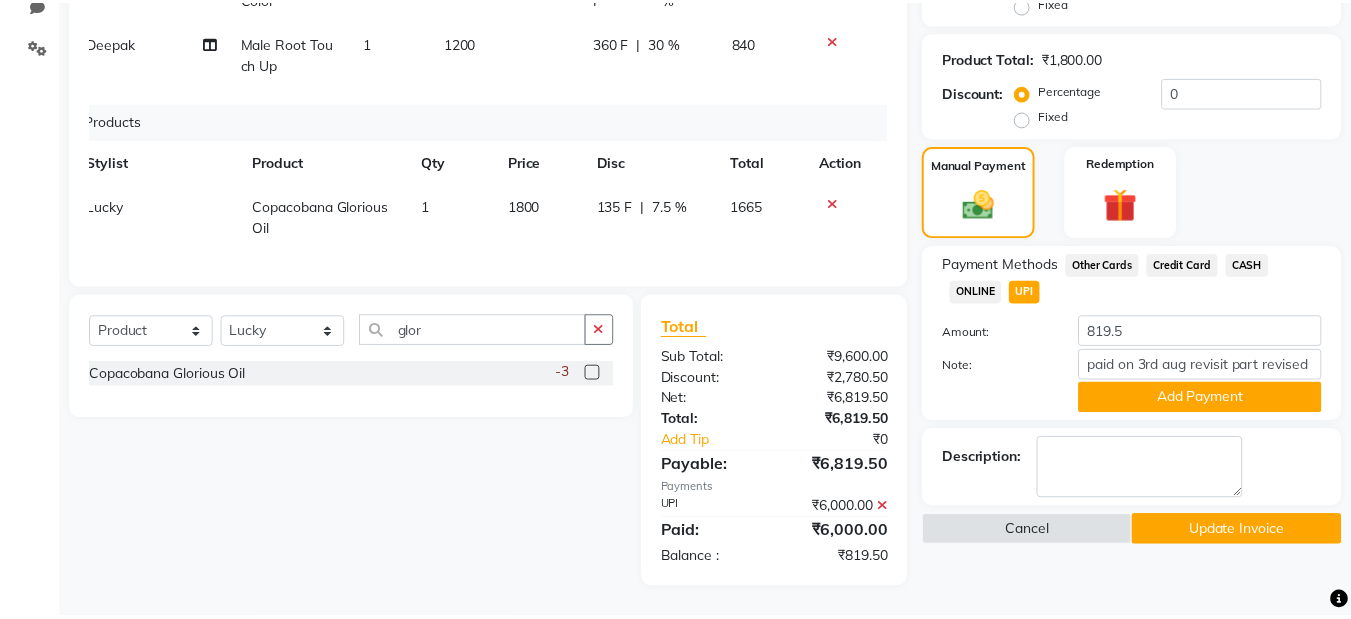 scroll, scrollTop: 0, scrollLeft: 0, axis: both 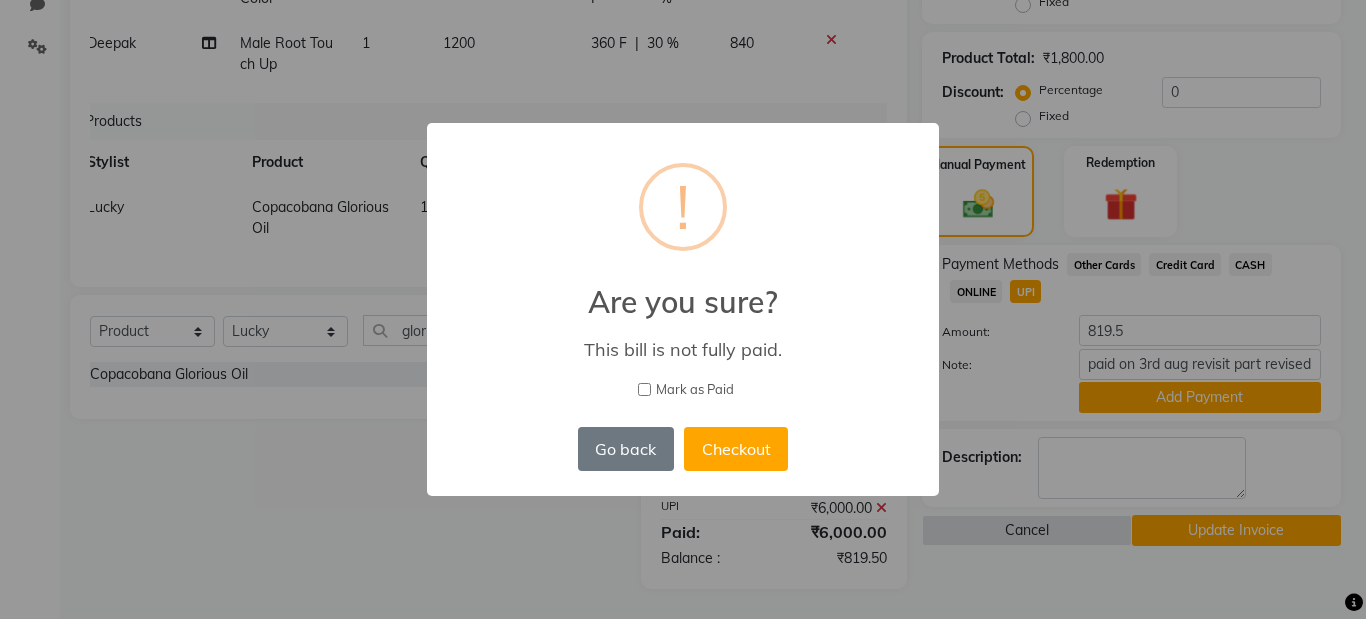 click on "Mark as Paid" at bounding box center (644, 389) 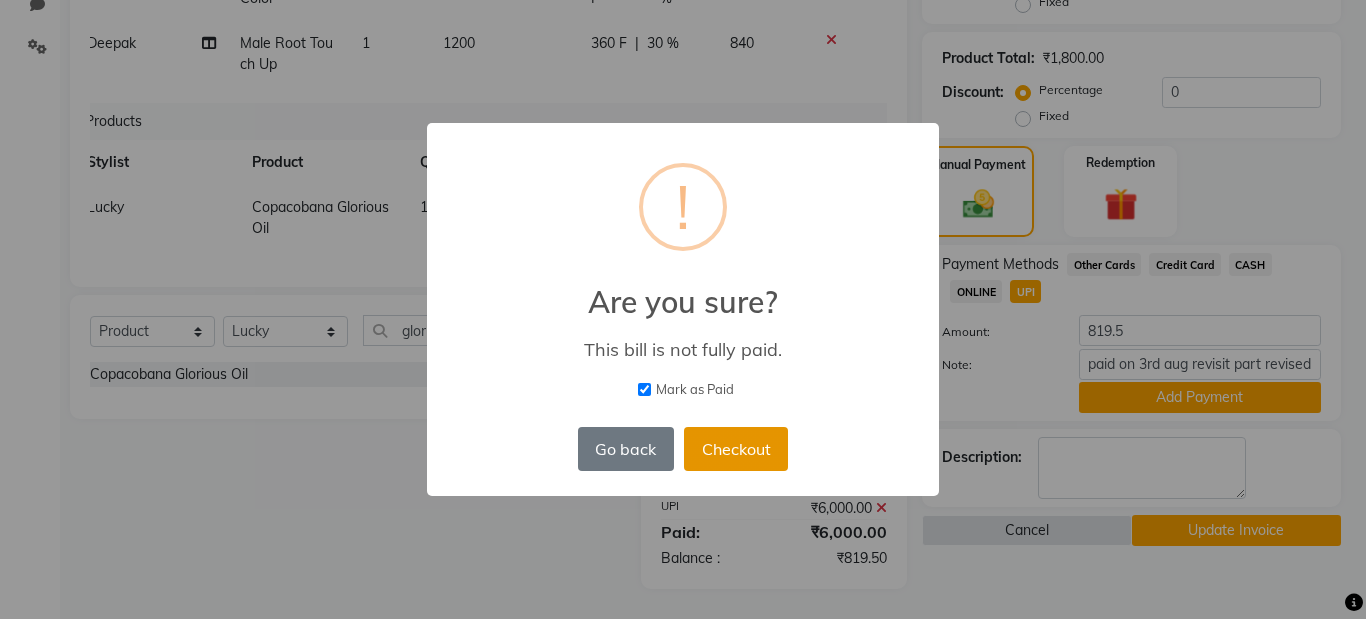 click on "Checkout" at bounding box center (736, 449) 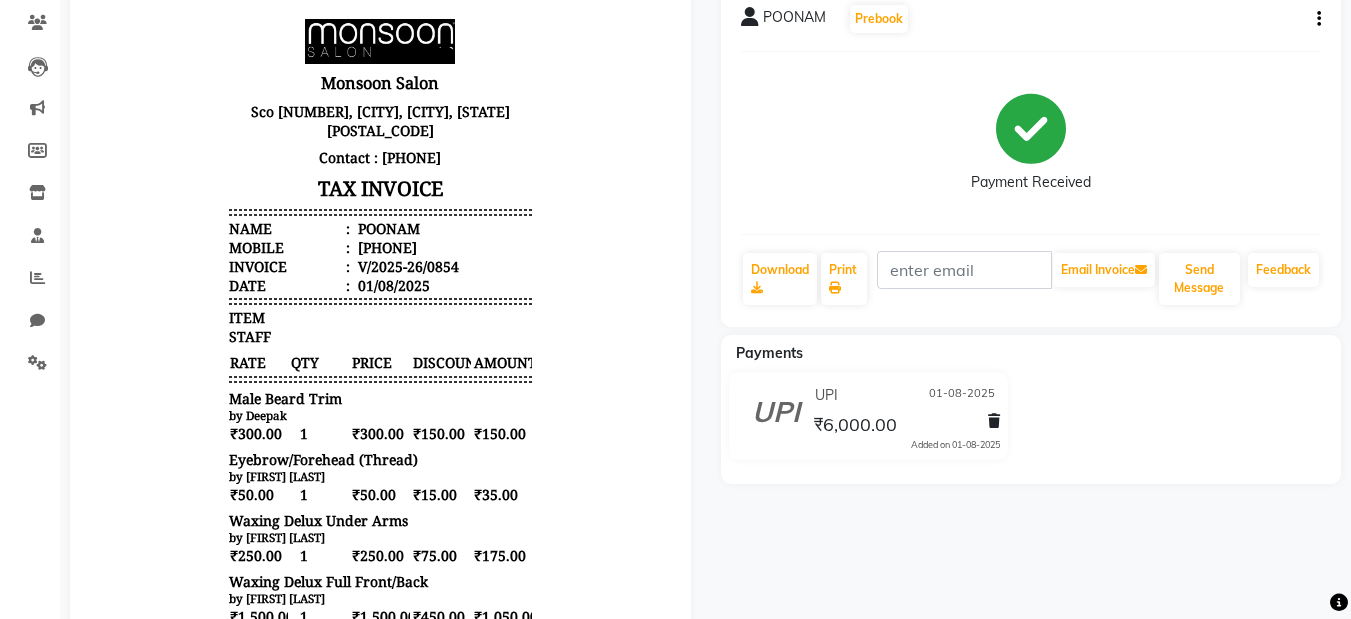 scroll, scrollTop: 135, scrollLeft: 0, axis: vertical 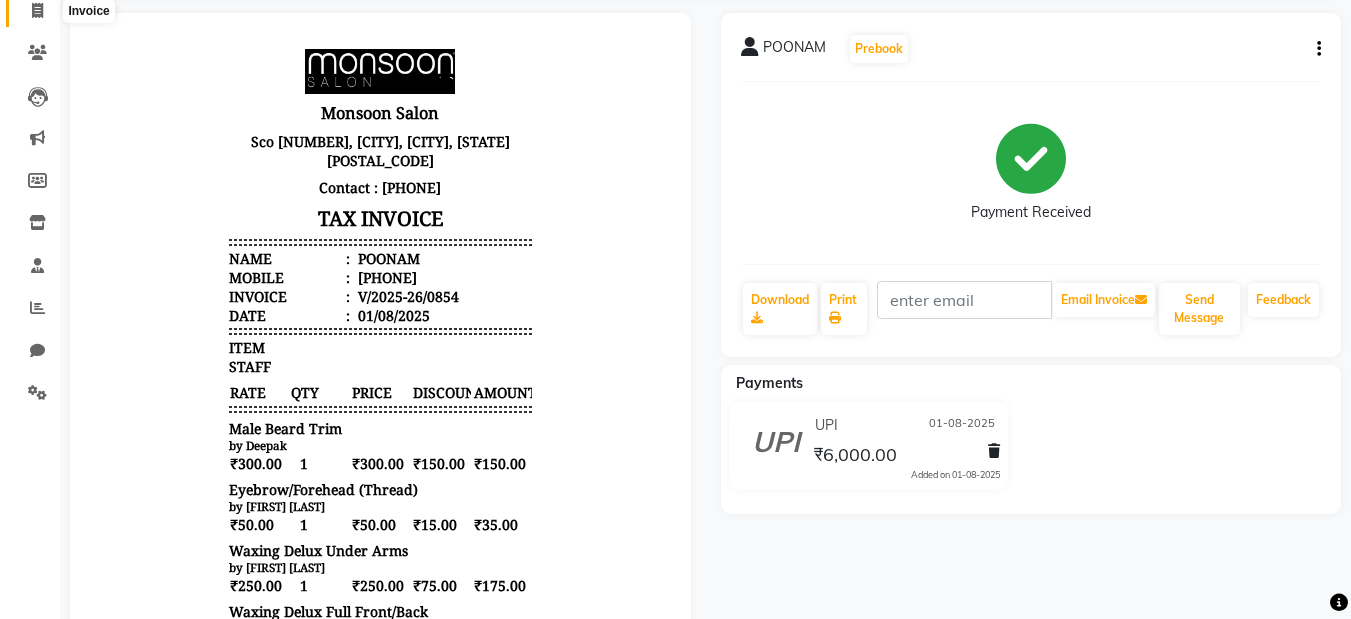 click 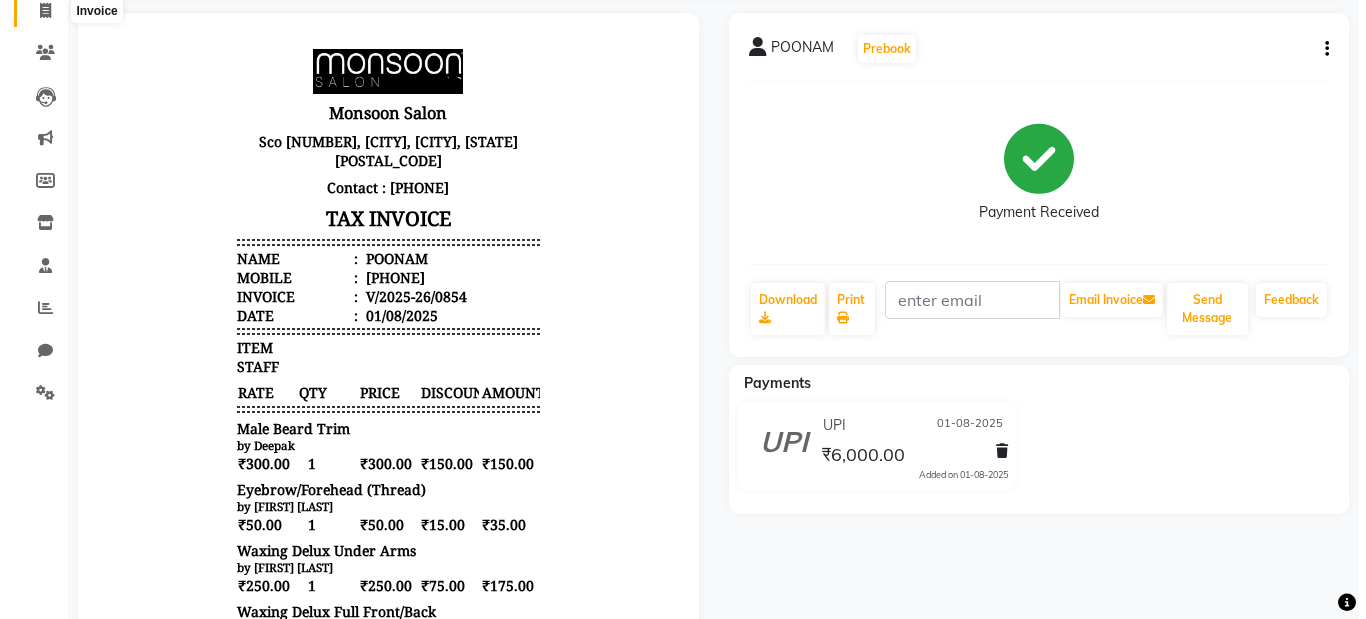 scroll, scrollTop: 0, scrollLeft: 0, axis: both 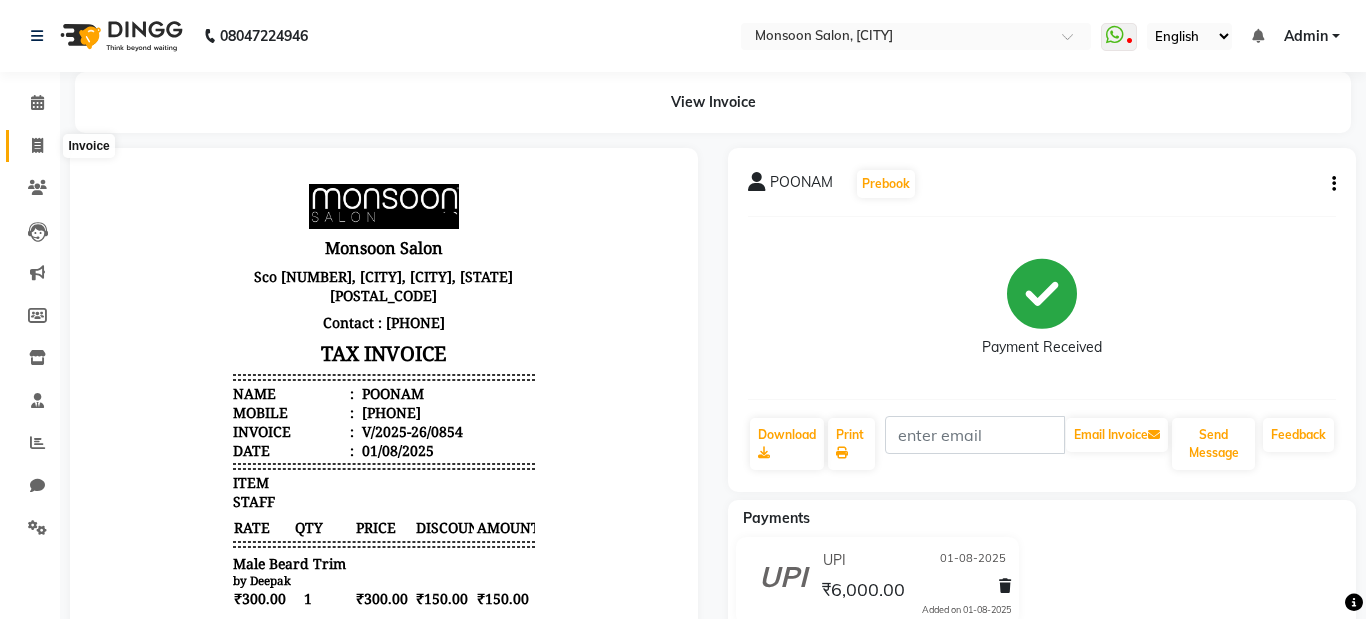 select on "service" 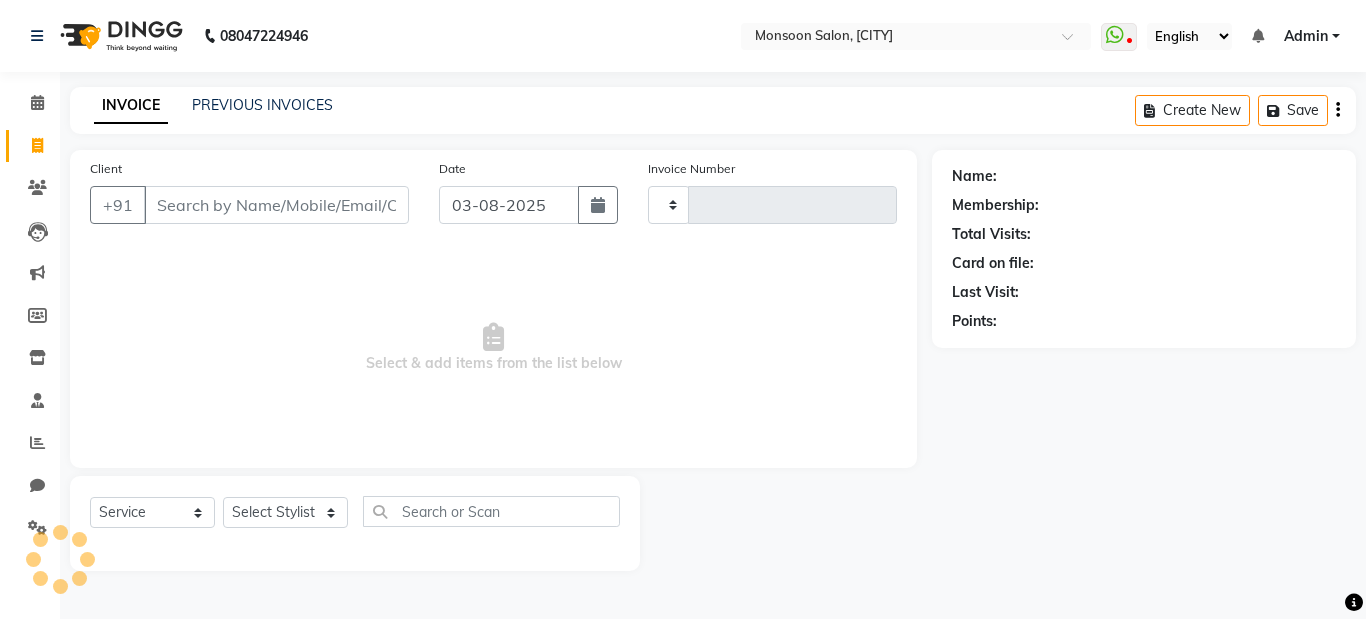 type on "0862" 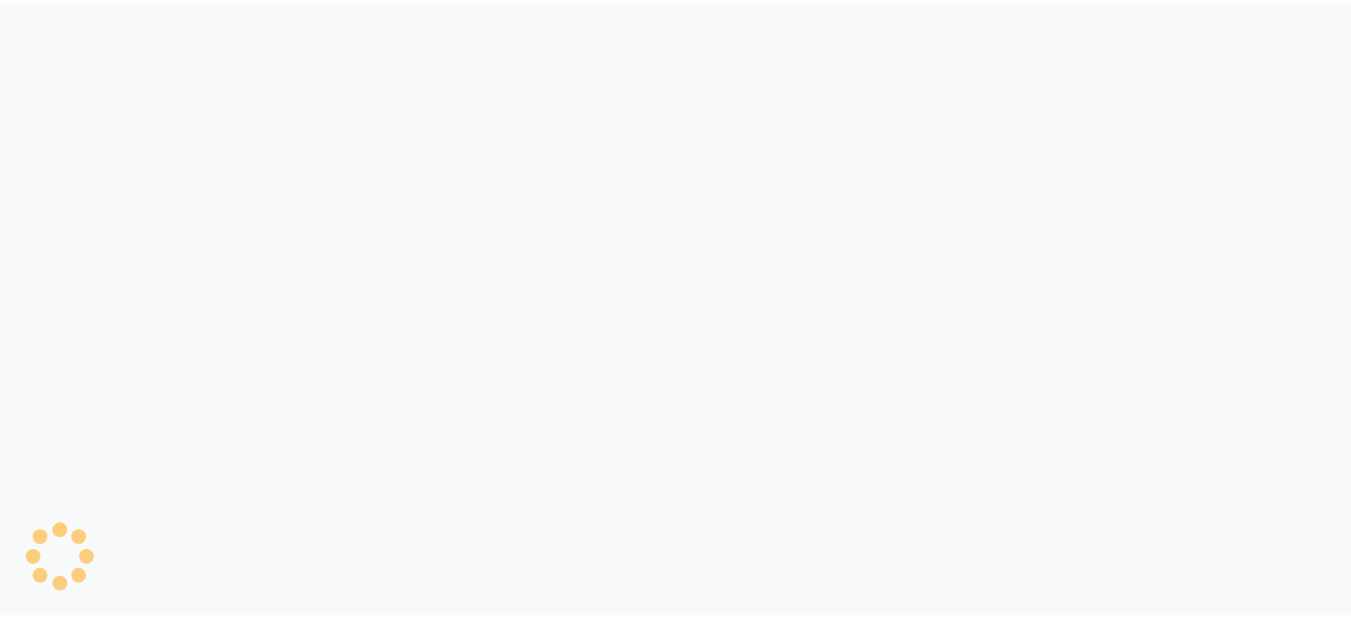 scroll, scrollTop: 0, scrollLeft: 0, axis: both 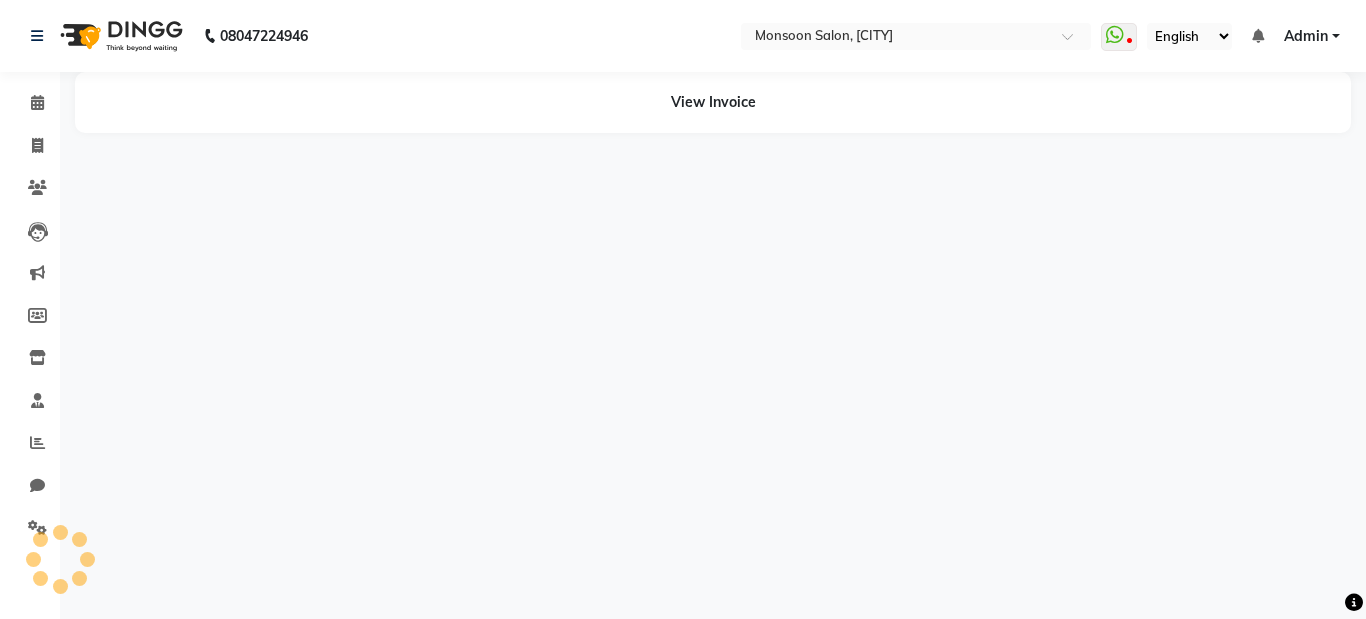 select on "en" 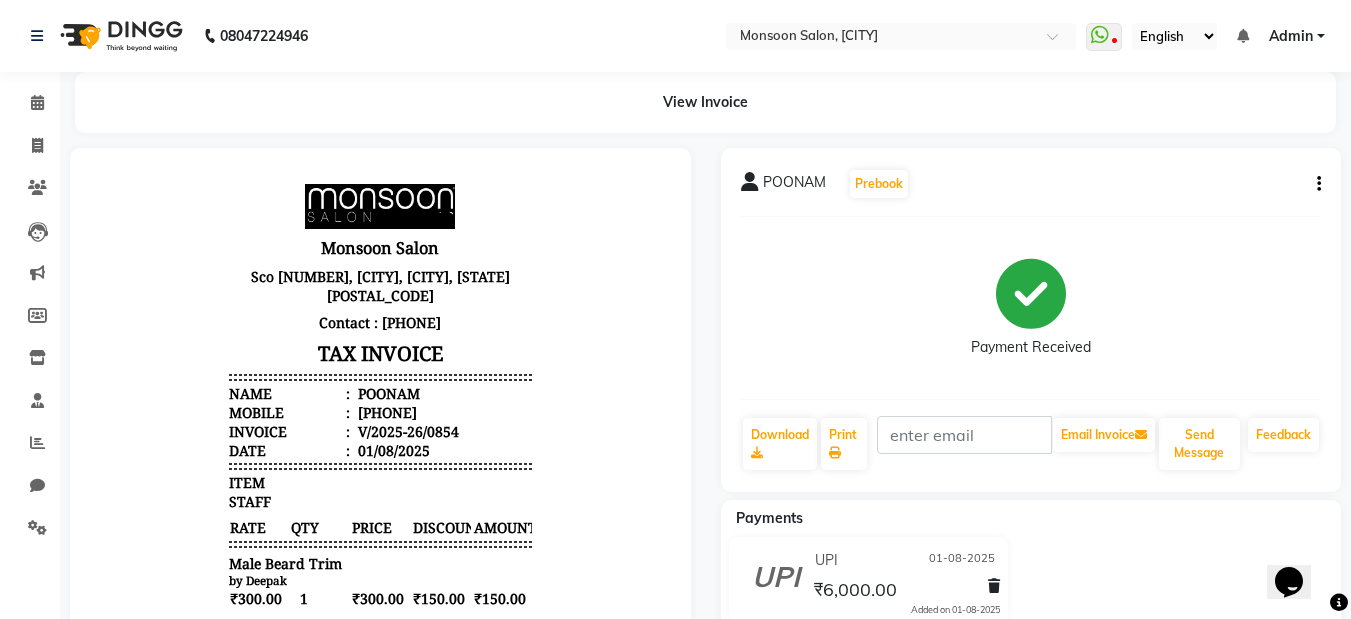 scroll, scrollTop: 0, scrollLeft: 0, axis: both 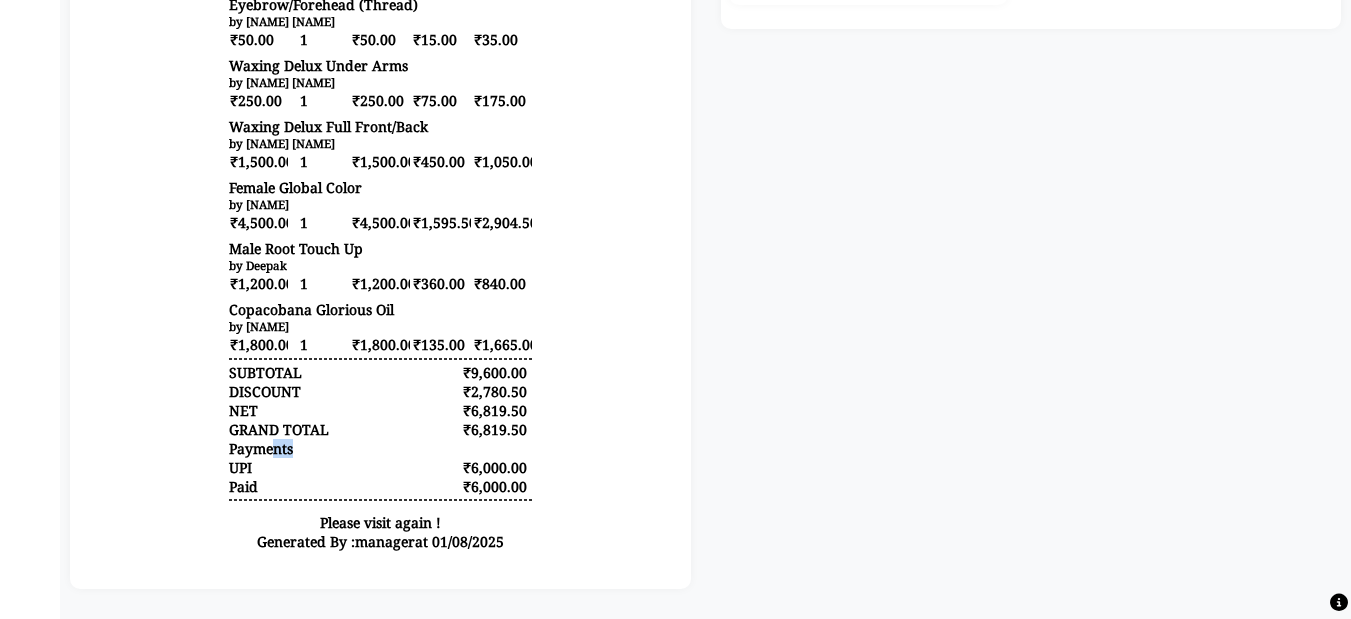 drag, startPoint x: 258, startPoint y: 442, endPoint x: 455, endPoint y: 442, distance: 197 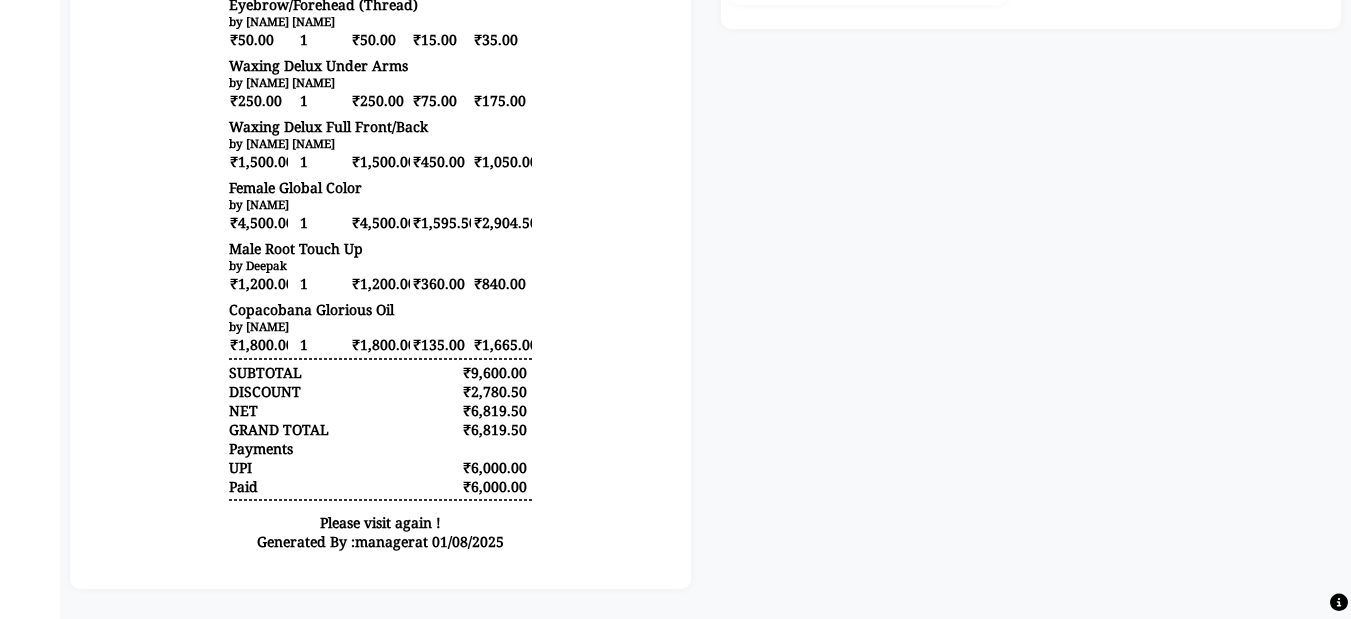 drag, startPoint x: 248, startPoint y: 411, endPoint x: 291, endPoint y: 405, distance: 43.416588 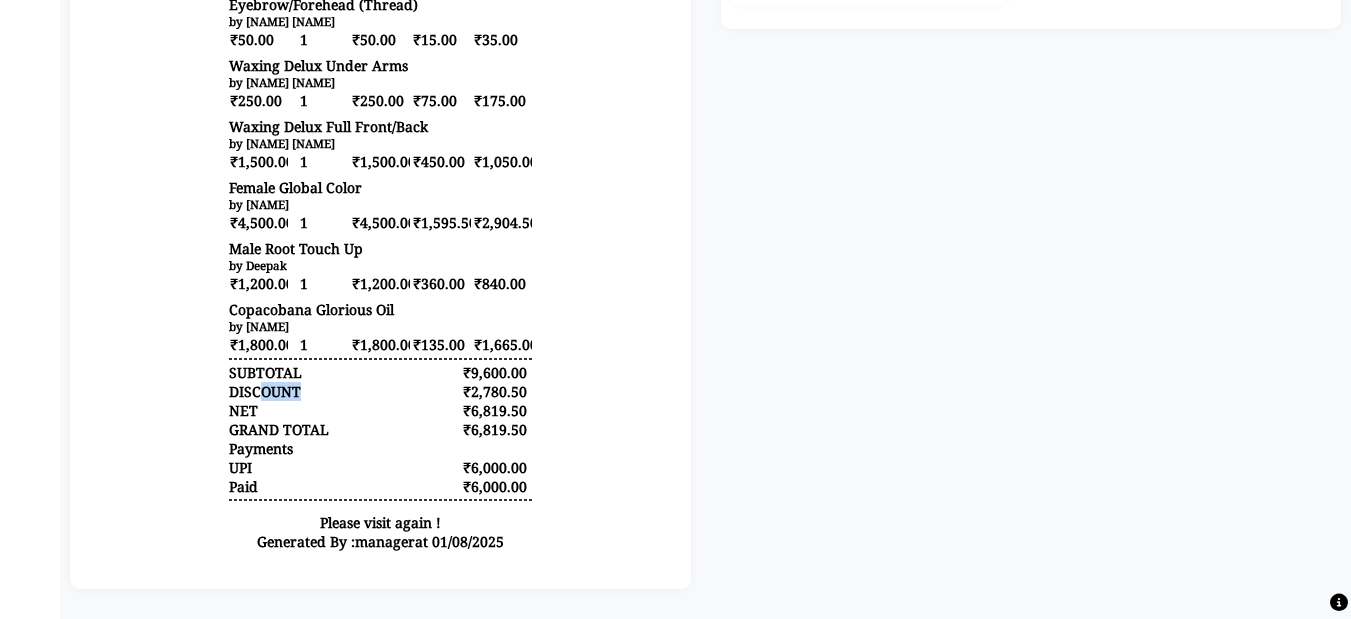 drag, startPoint x: 247, startPoint y: 382, endPoint x: 371, endPoint y: 382, distance: 124 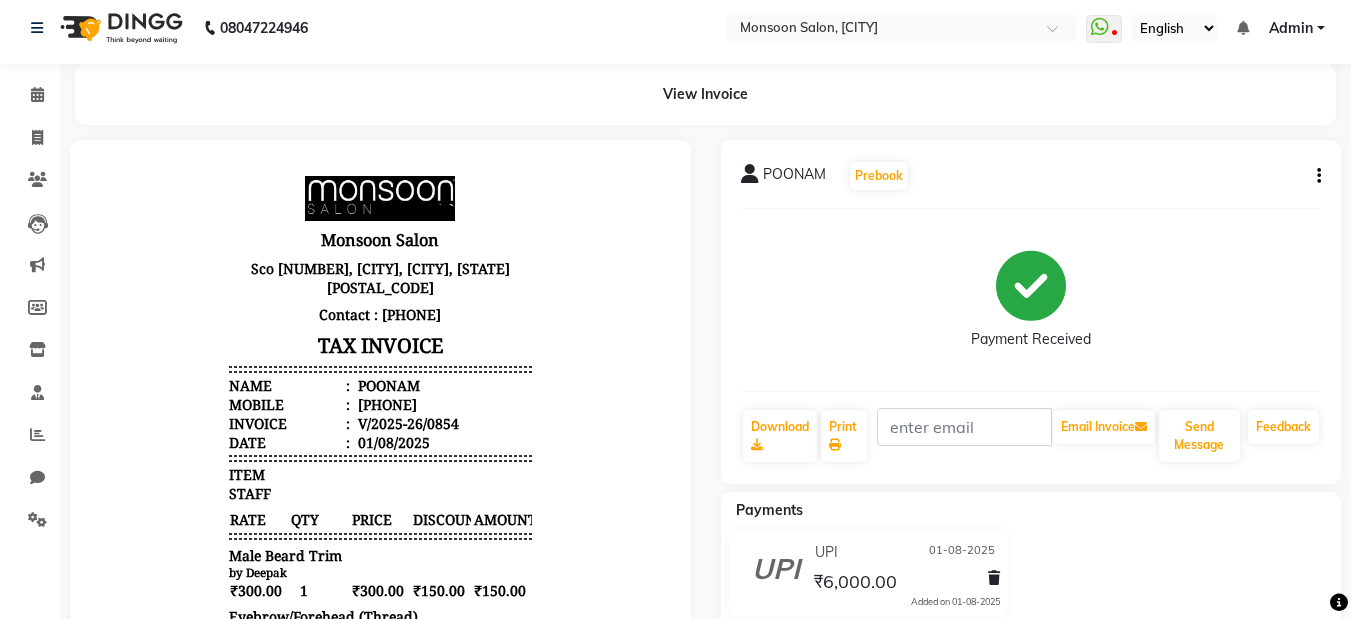 scroll, scrollTop: 0, scrollLeft: 0, axis: both 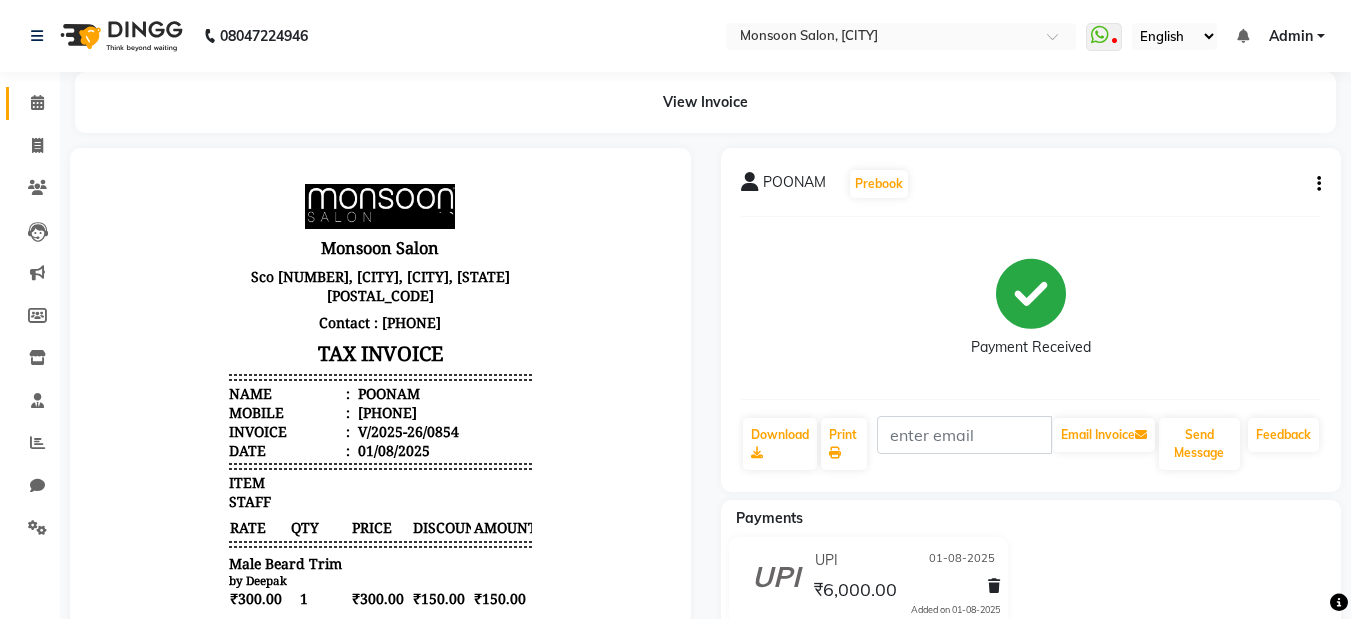 click 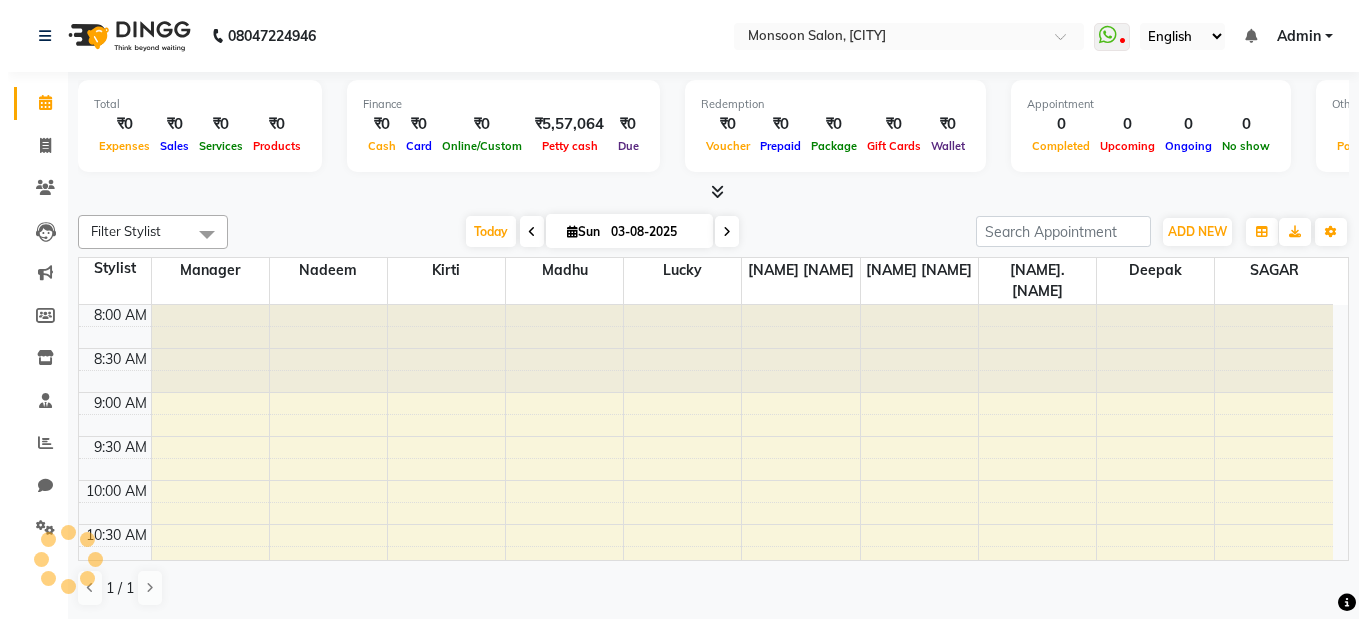 scroll, scrollTop: 0, scrollLeft: 0, axis: both 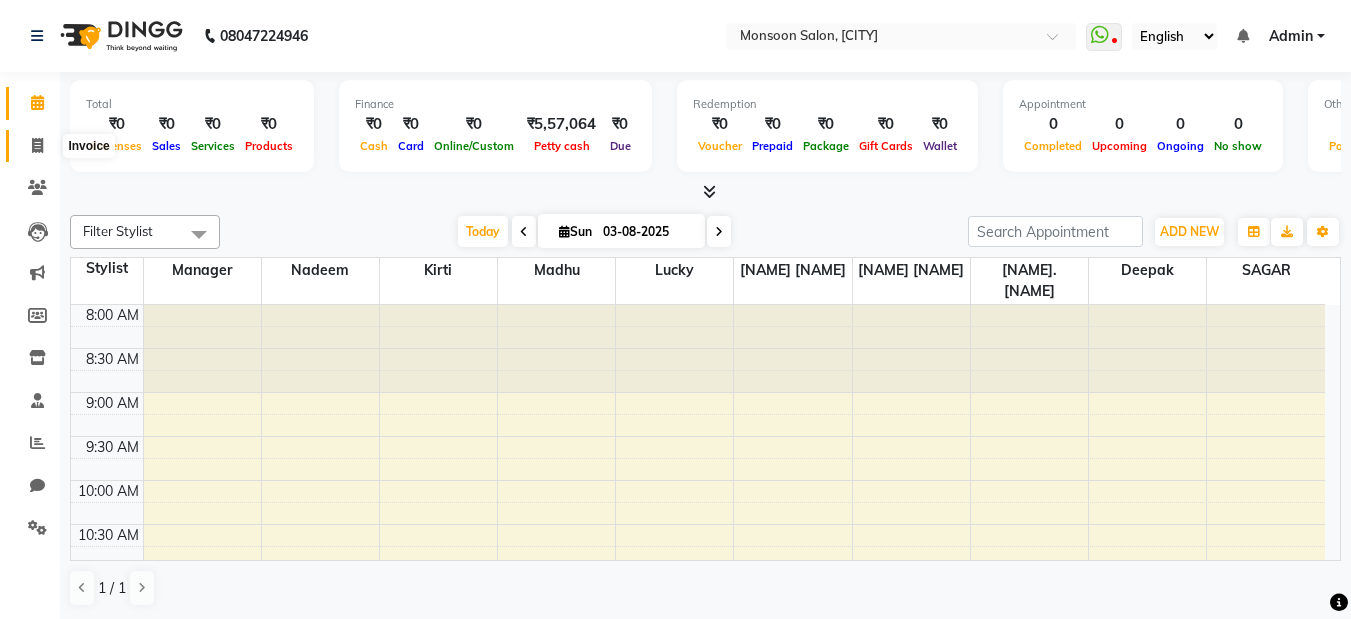 click 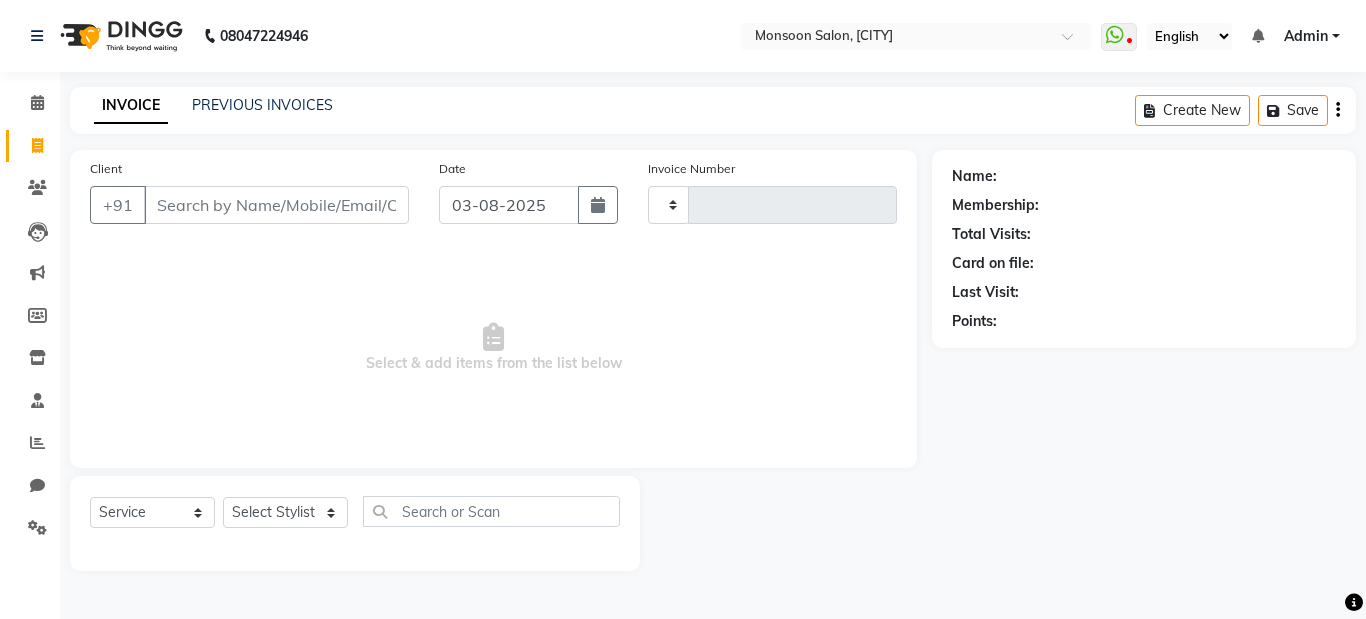 type on "0862" 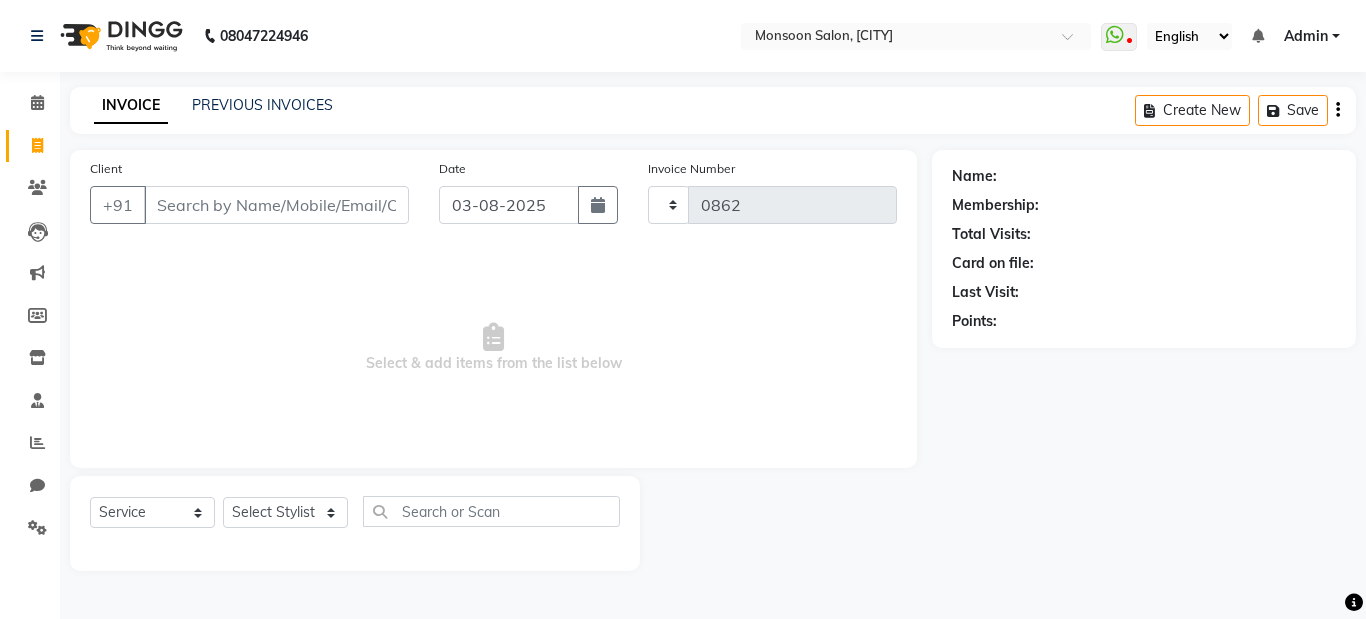 select on "6471" 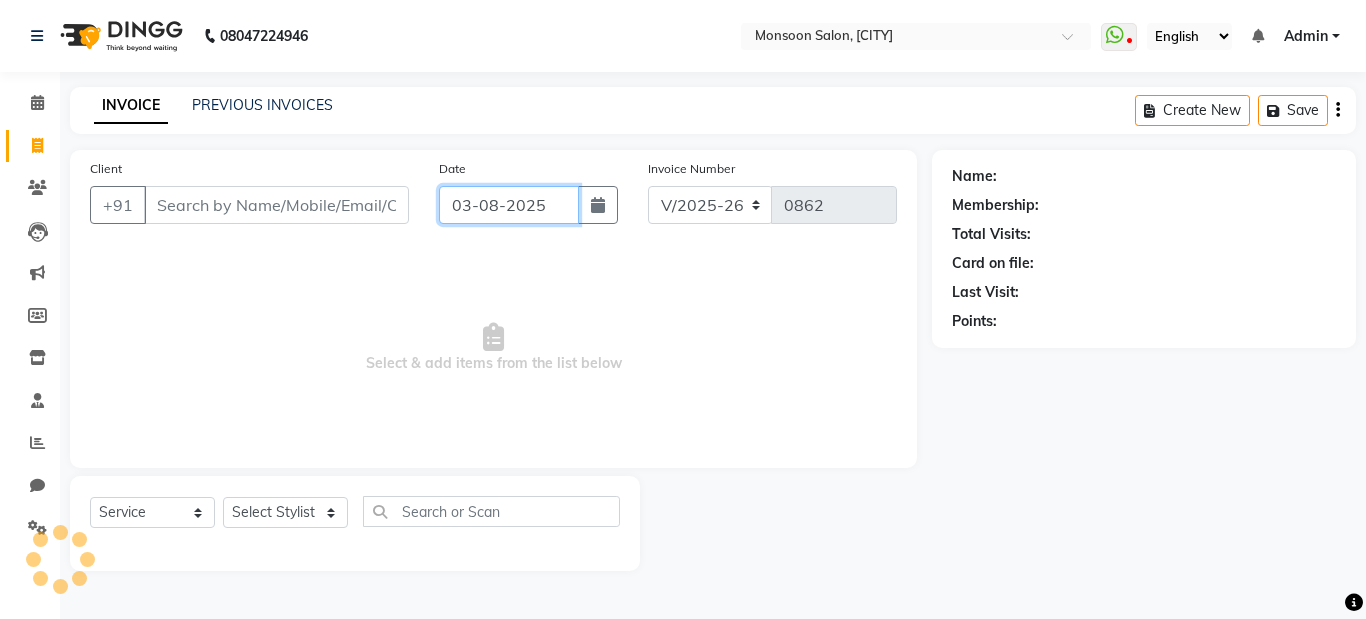 click on "03-08-2025" 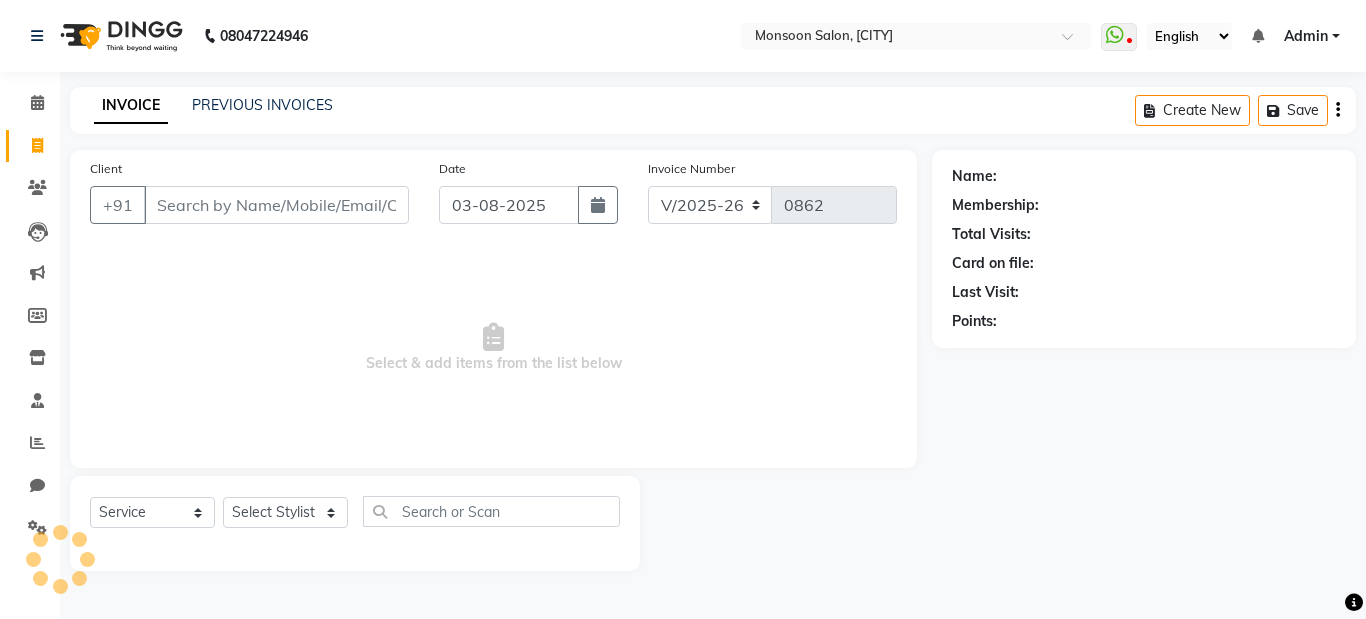 select on "8" 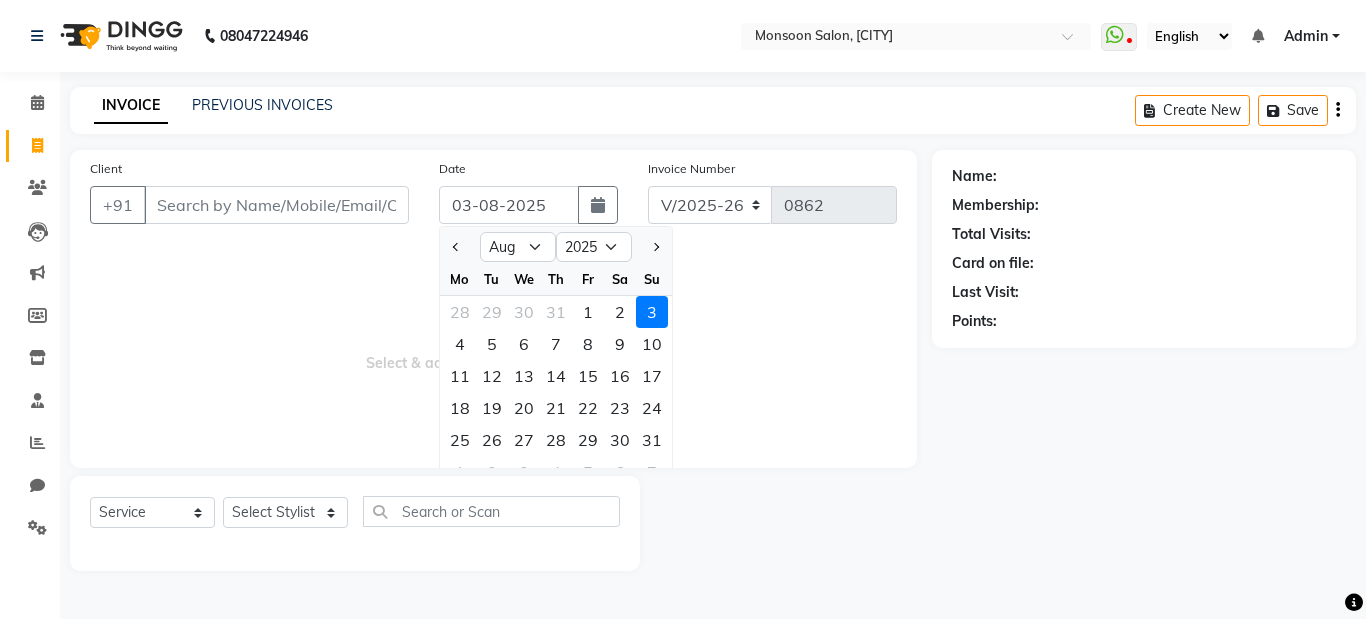 click on "Select & add items from the list below" at bounding box center (493, 348) 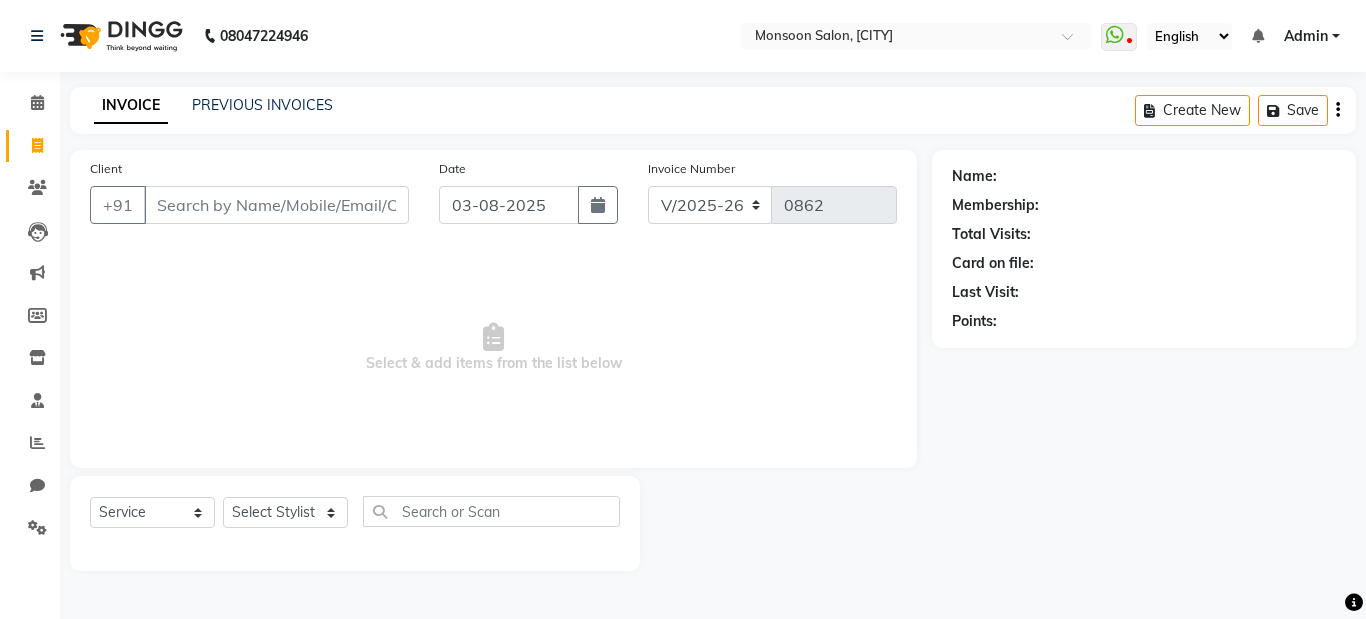 click on "Select & add items from the list below" at bounding box center (493, 348) 